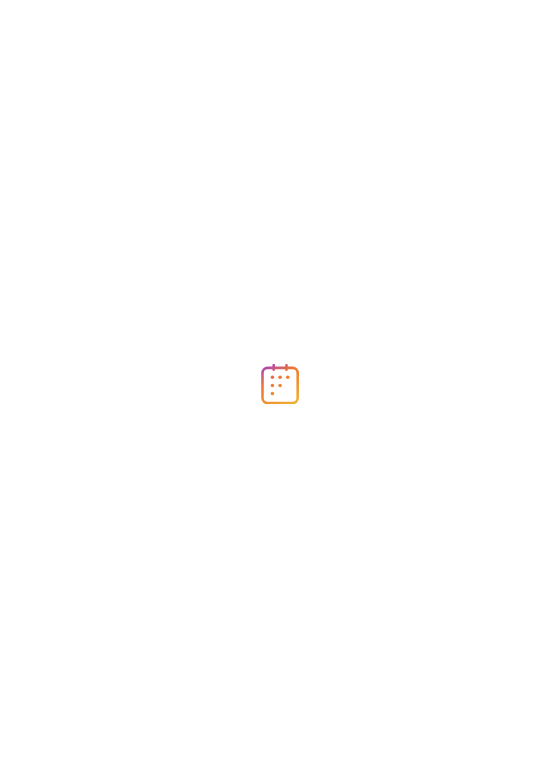 scroll, scrollTop: 0, scrollLeft: 0, axis: both 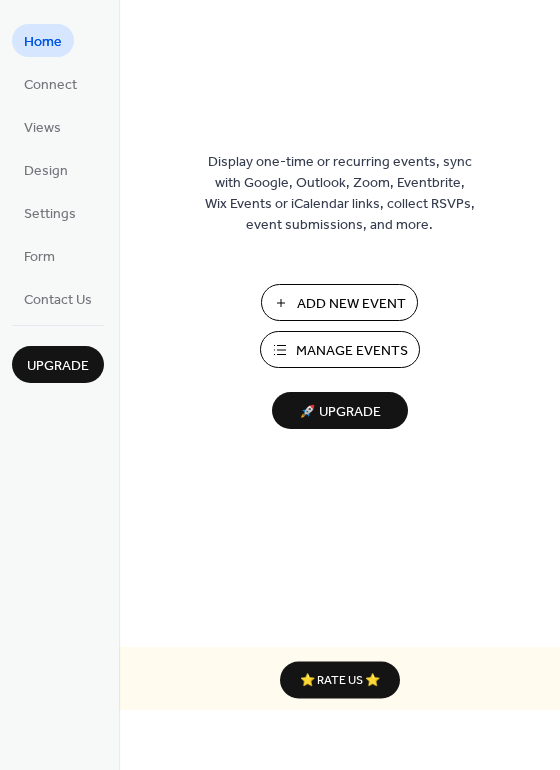 click on "Manage Events" at bounding box center (352, 351) 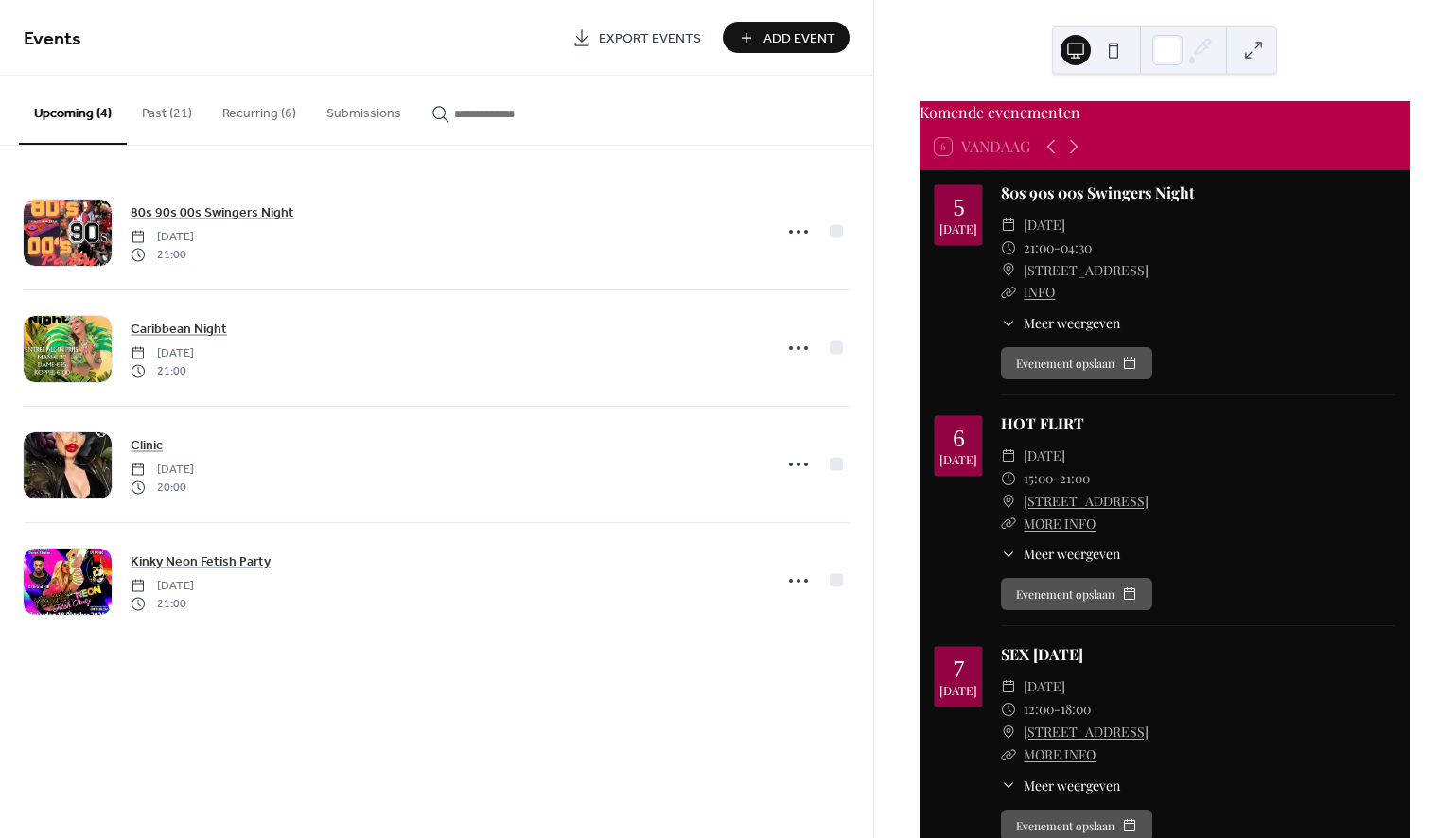 scroll, scrollTop: 0, scrollLeft: 0, axis: both 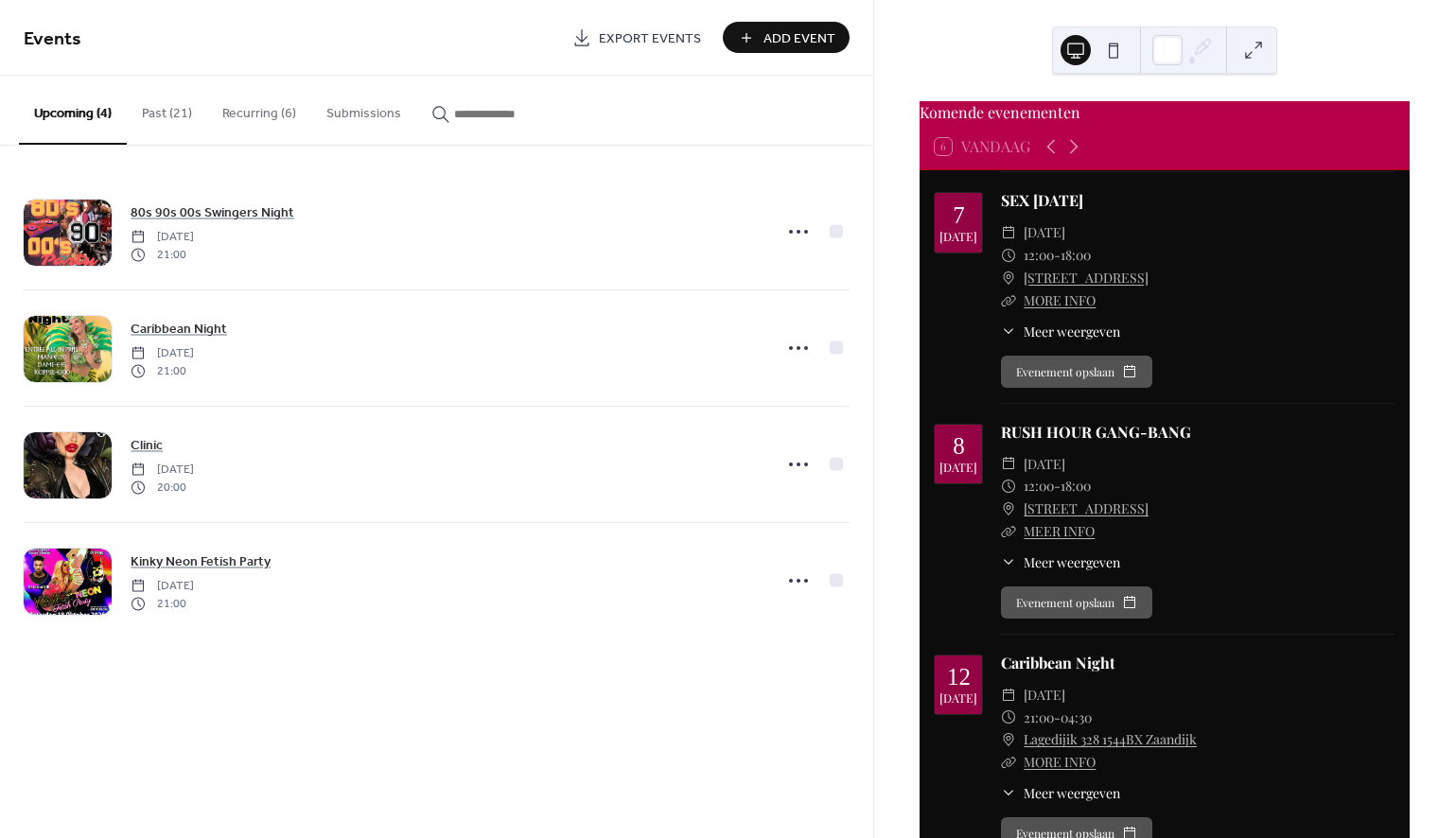 click on "Add Event" at bounding box center (786, 37) 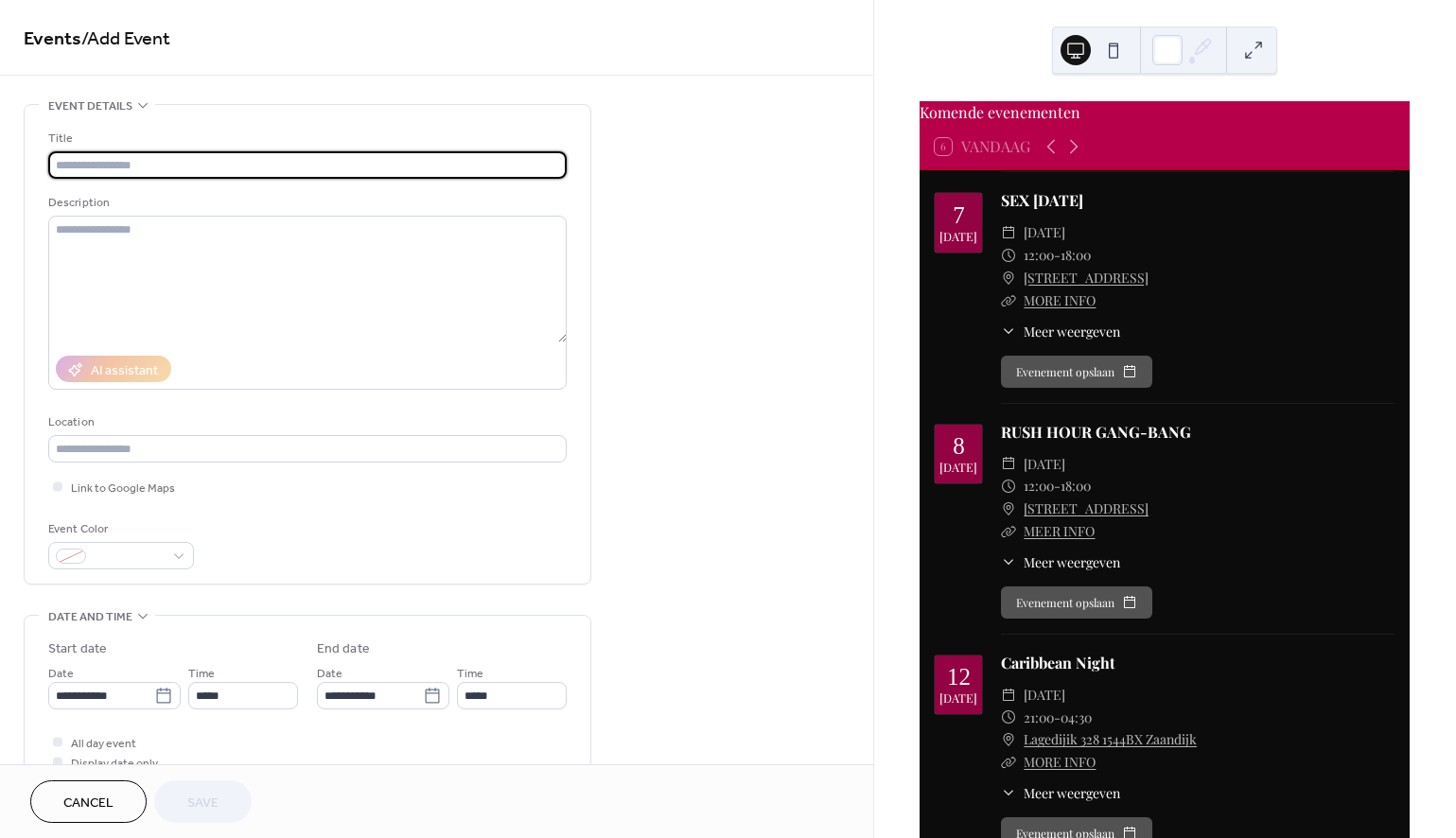 click at bounding box center (307, 165) 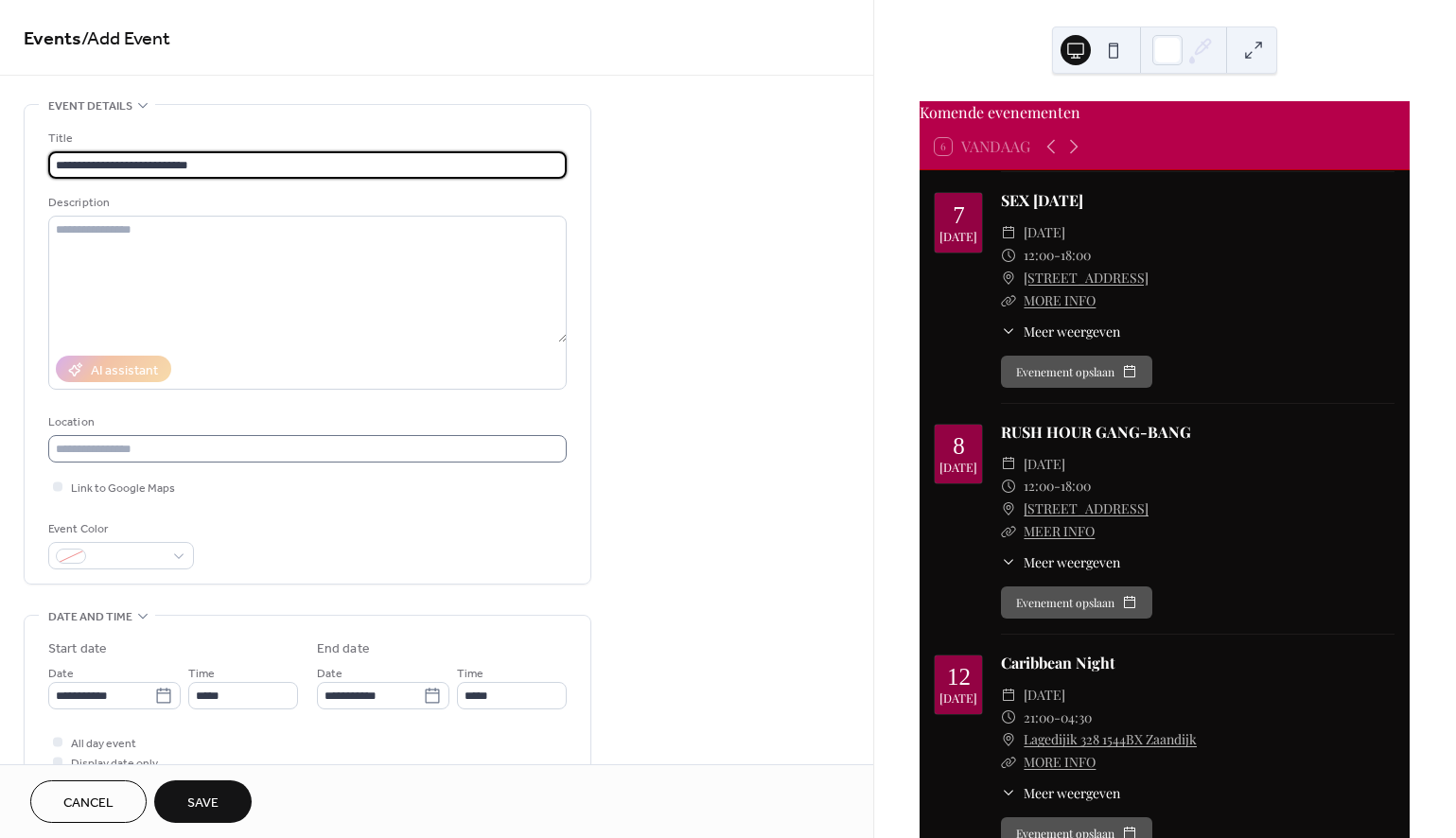 type on "**********" 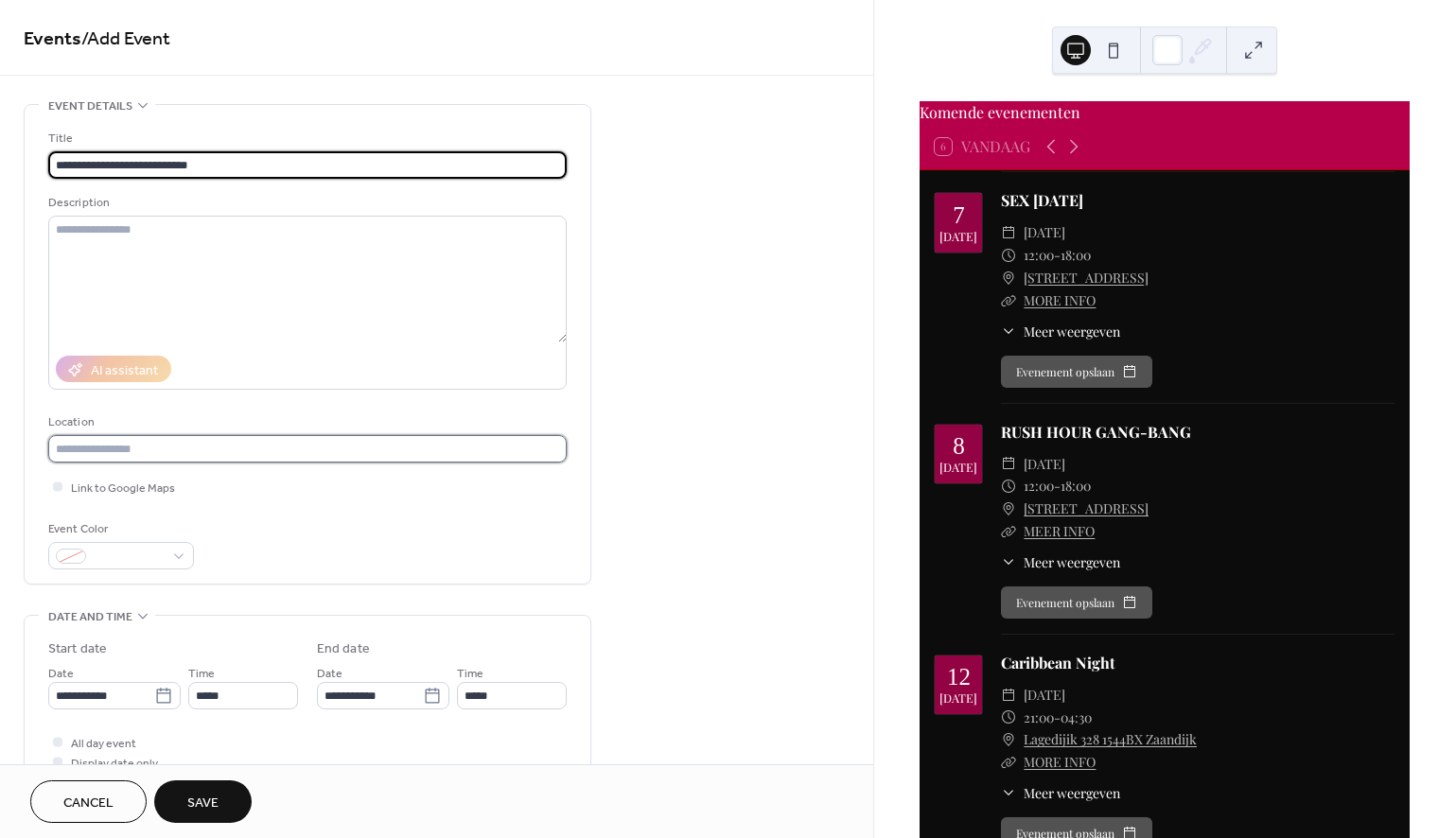 click at bounding box center [307, 448] 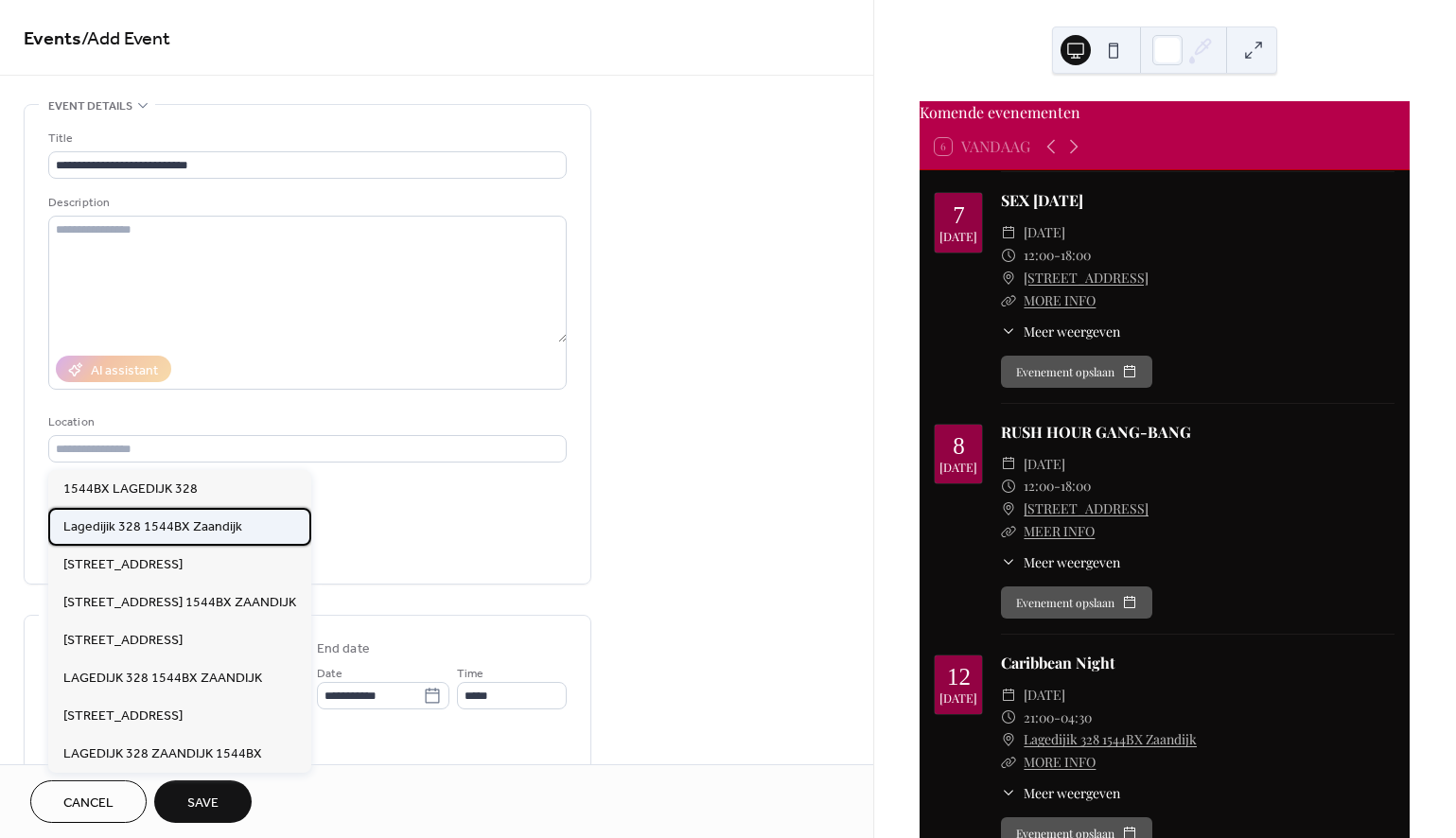 click on "Lagedijik 328 1544BX Zaandijk" at bounding box center (152, 527) 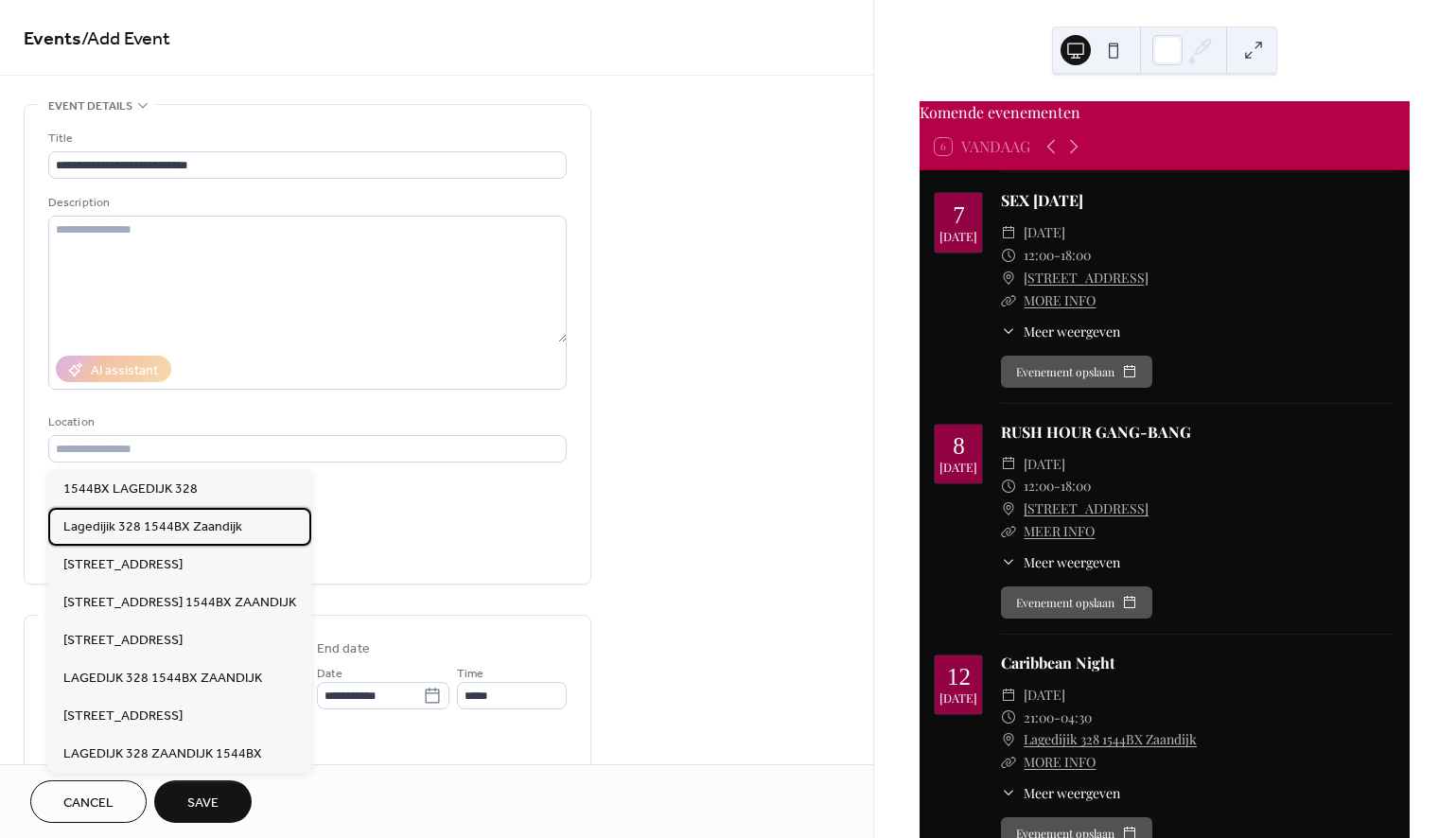 type on "**********" 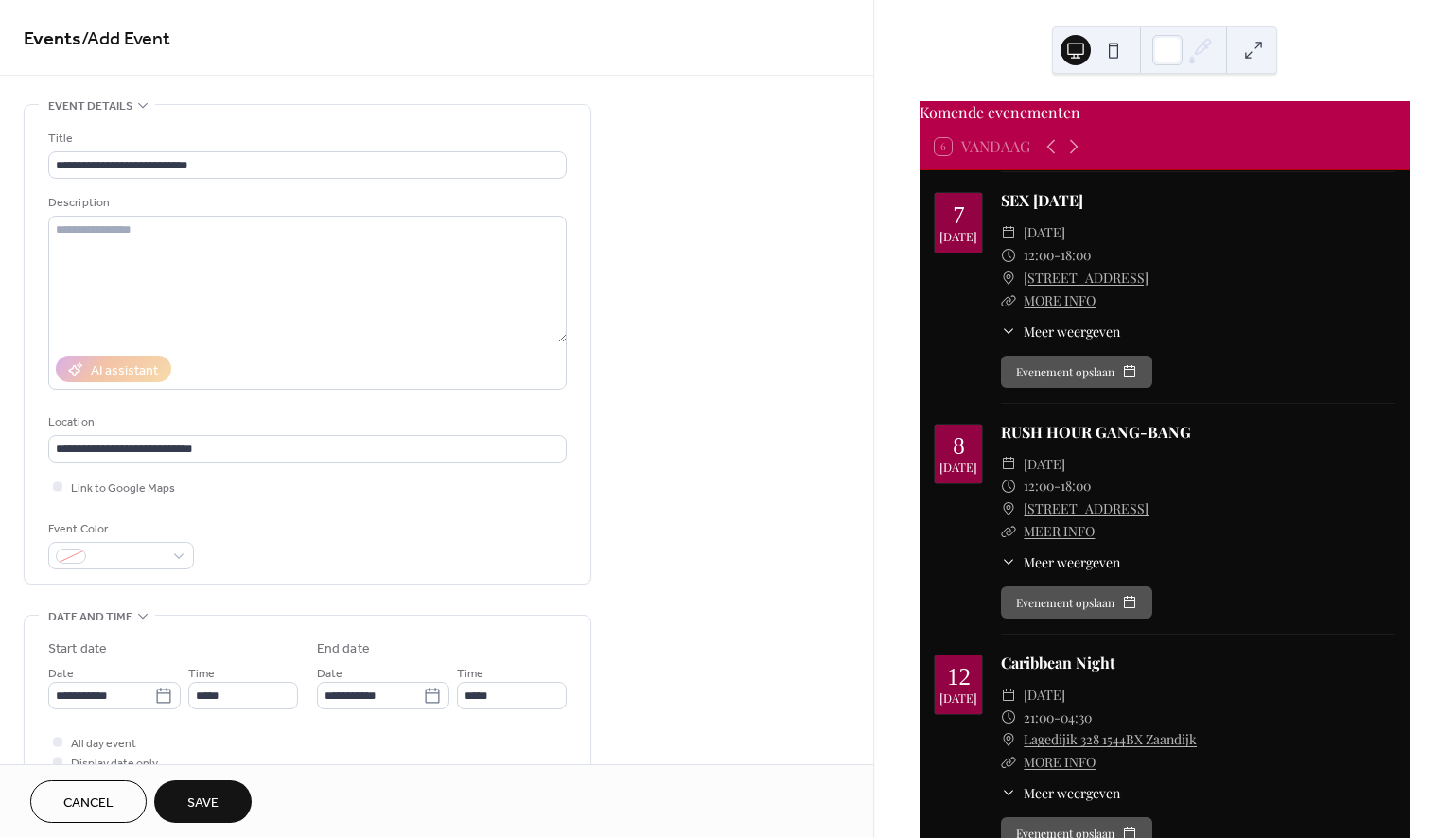 scroll, scrollTop: 206, scrollLeft: 0, axis: vertical 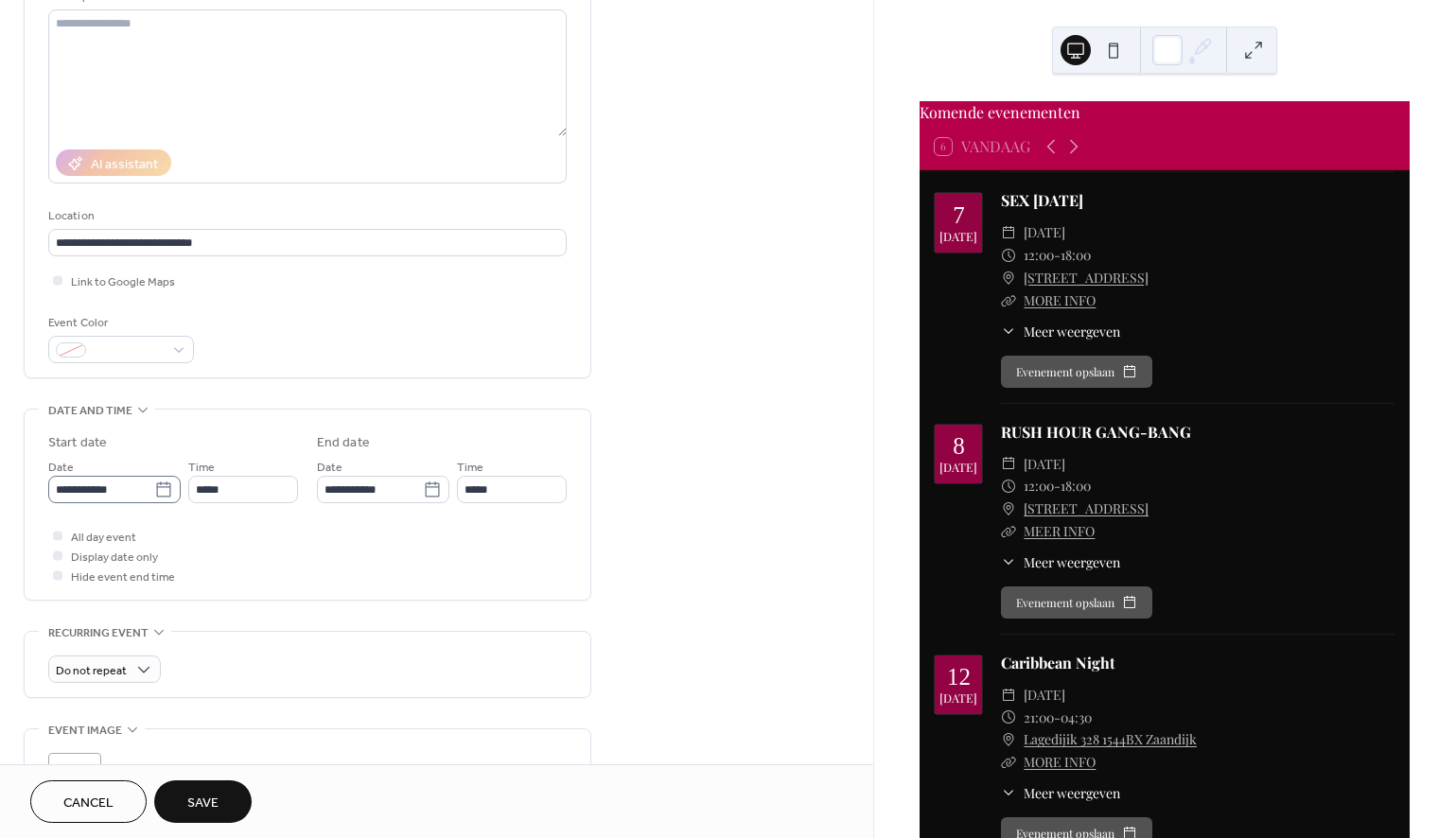click 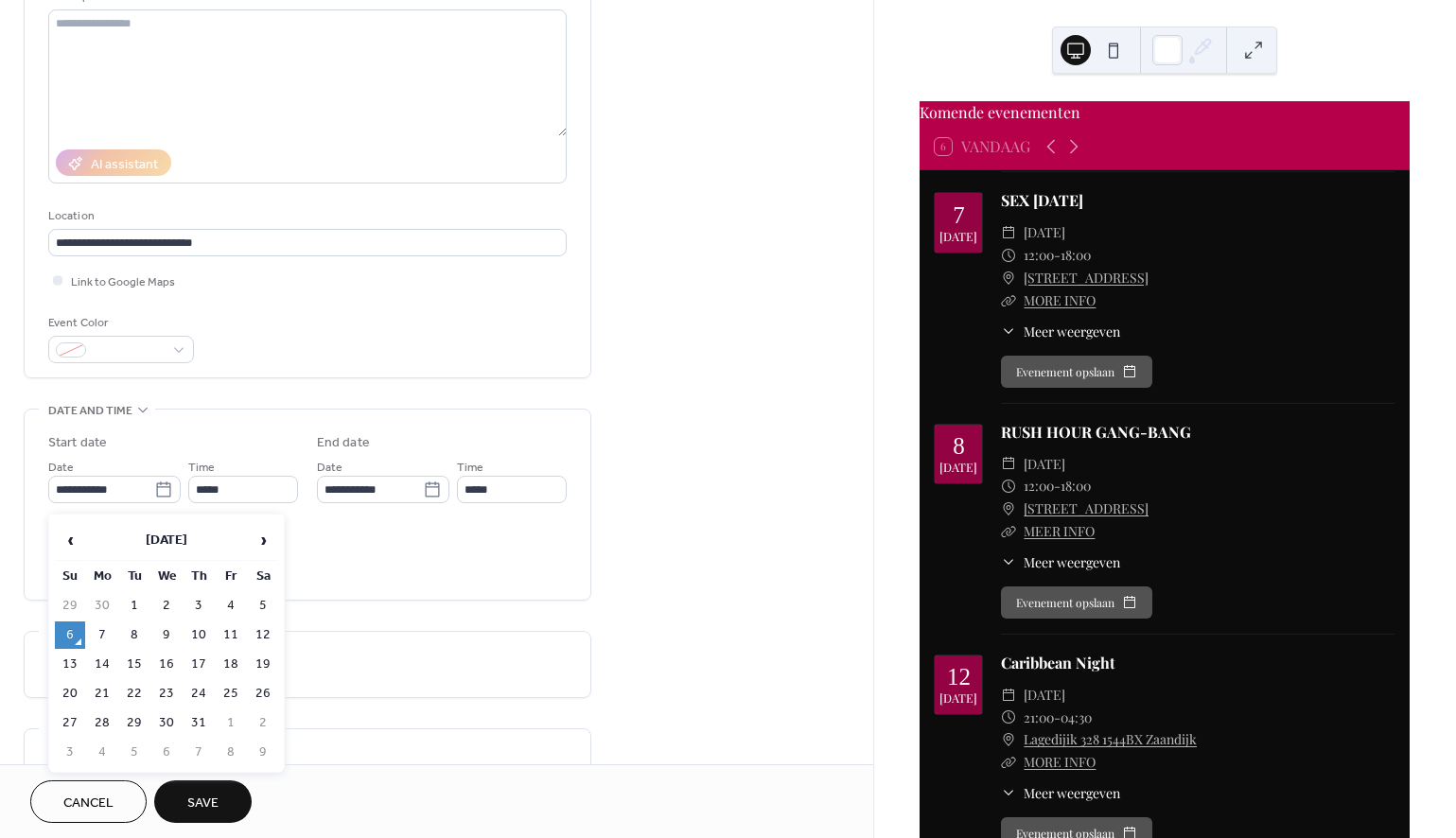 click on "19" at bounding box center [263, 664] 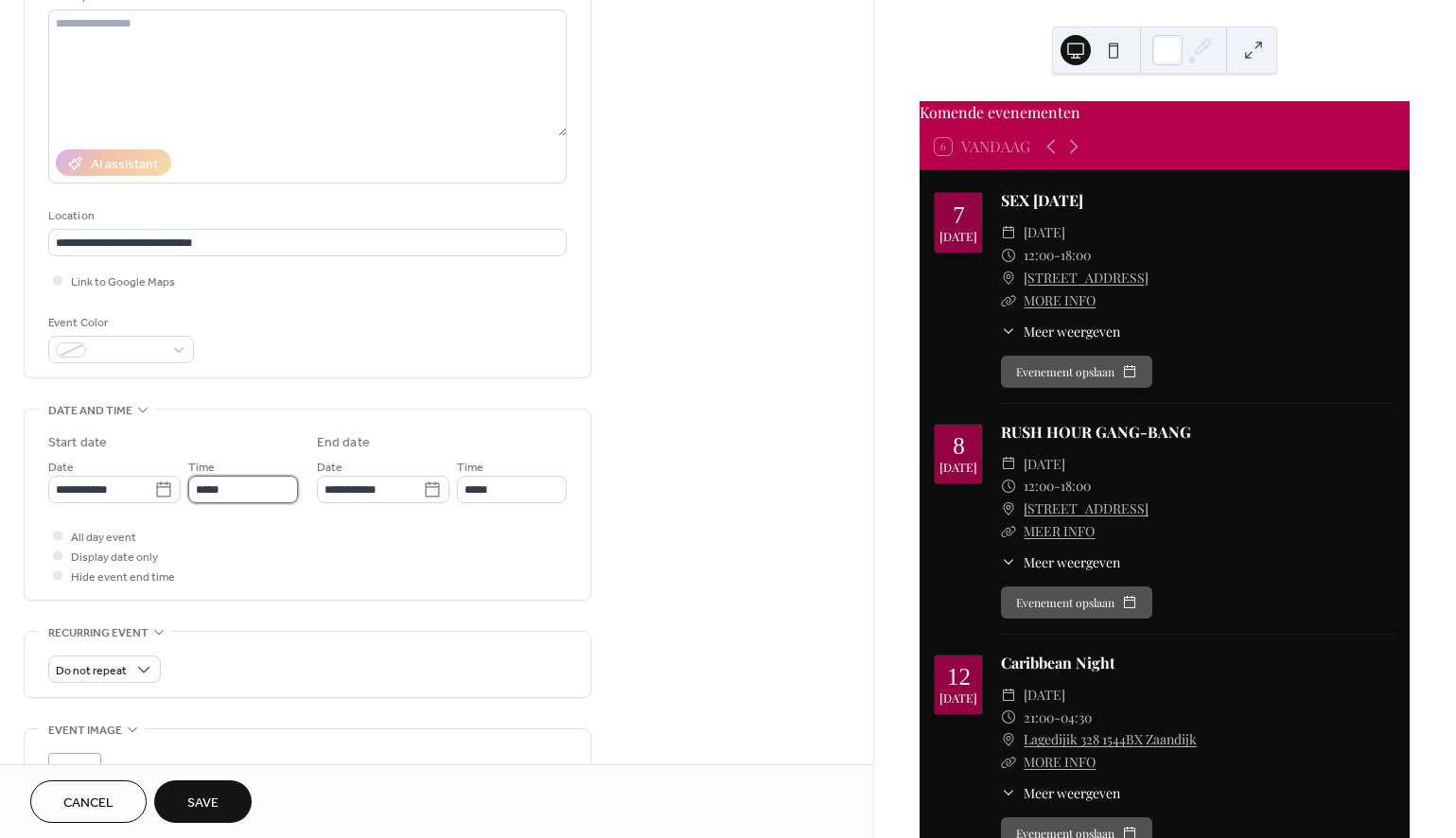 click on "*****" at bounding box center [243, 489] 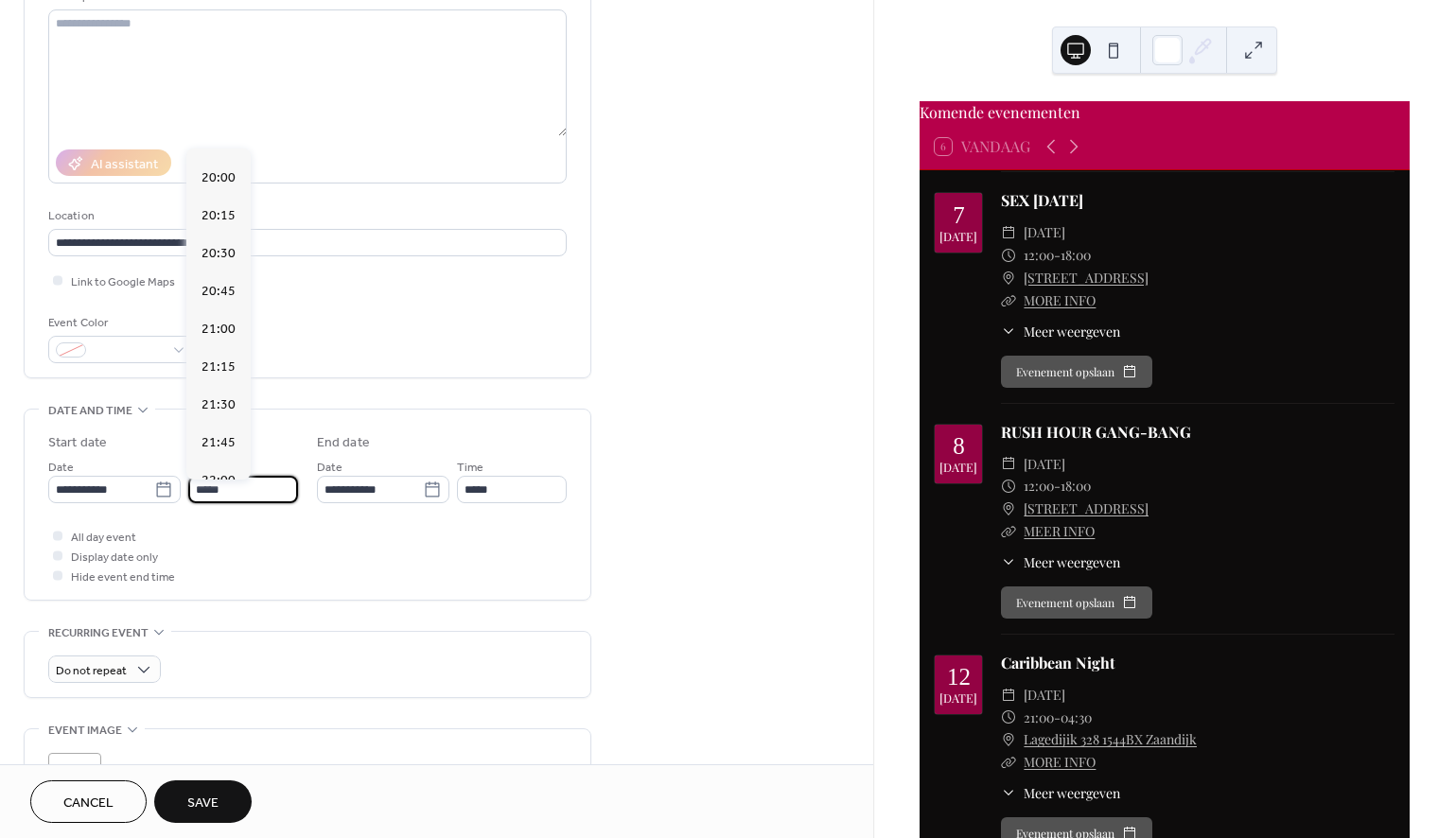 scroll, scrollTop: 3044, scrollLeft: 0, axis: vertical 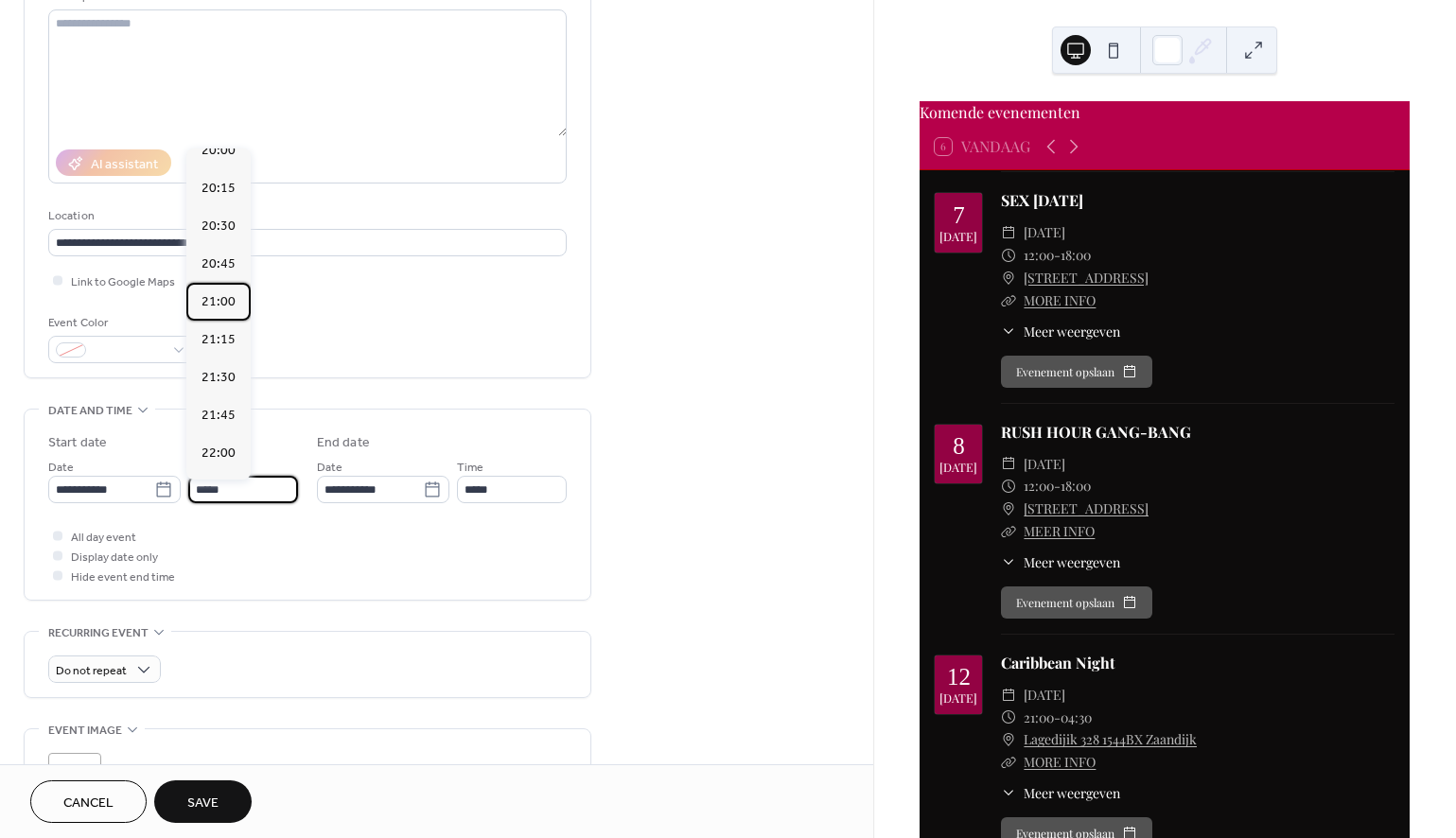 drag, startPoint x: 226, startPoint y: 303, endPoint x: 237, endPoint y: 337, distance: 35.73514 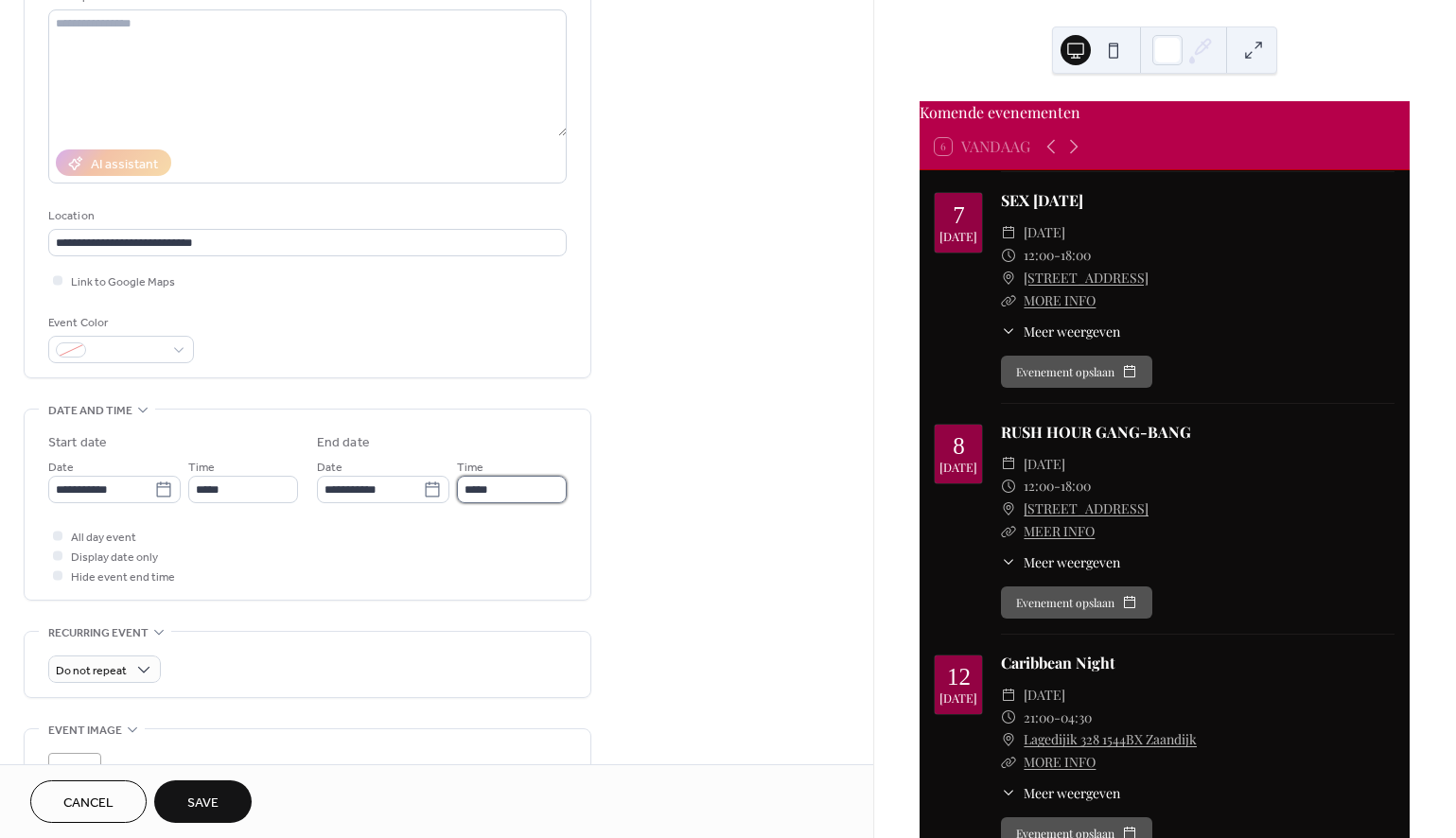 click on "*****" at bounding box center [512, 489] 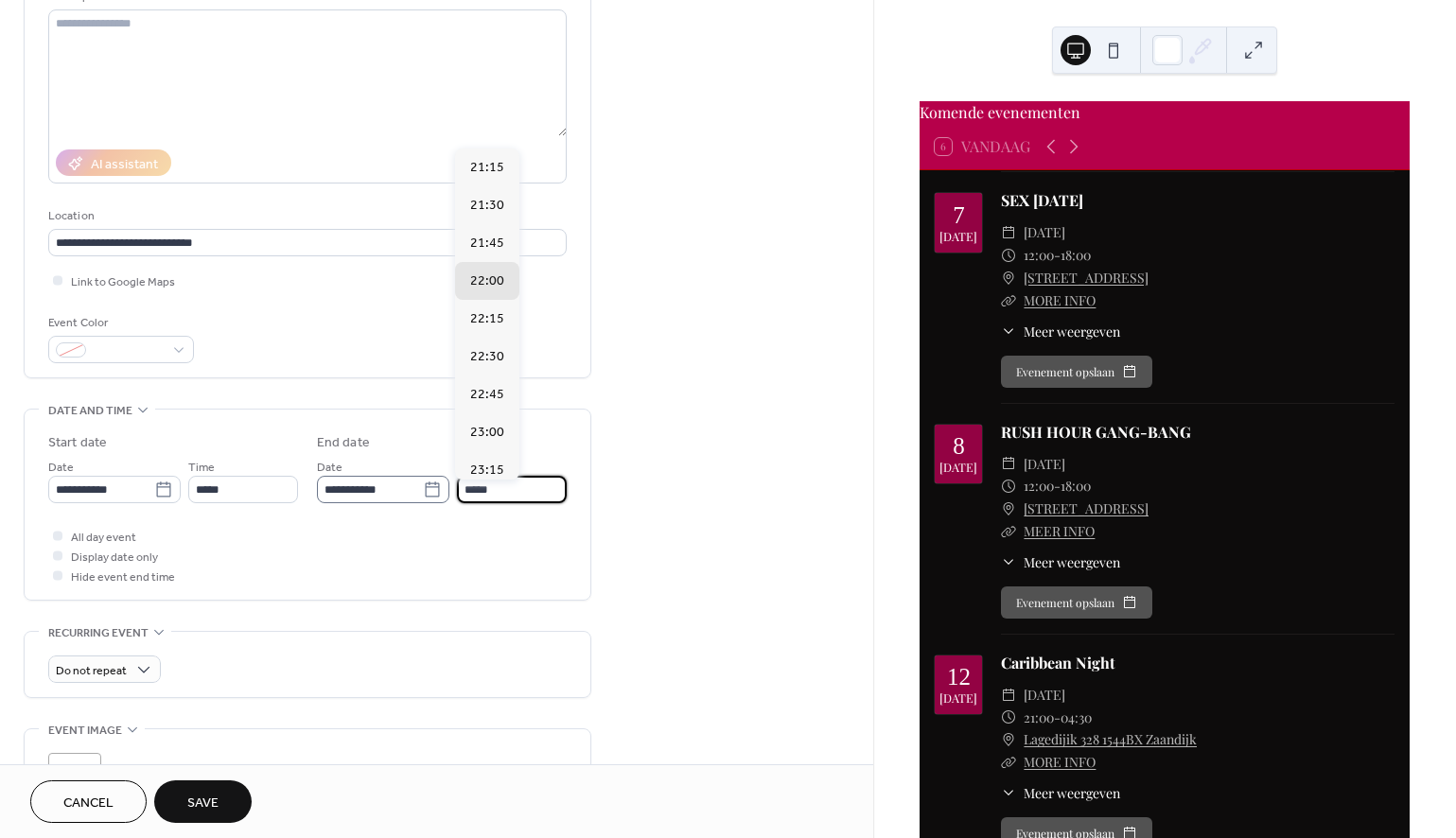 click 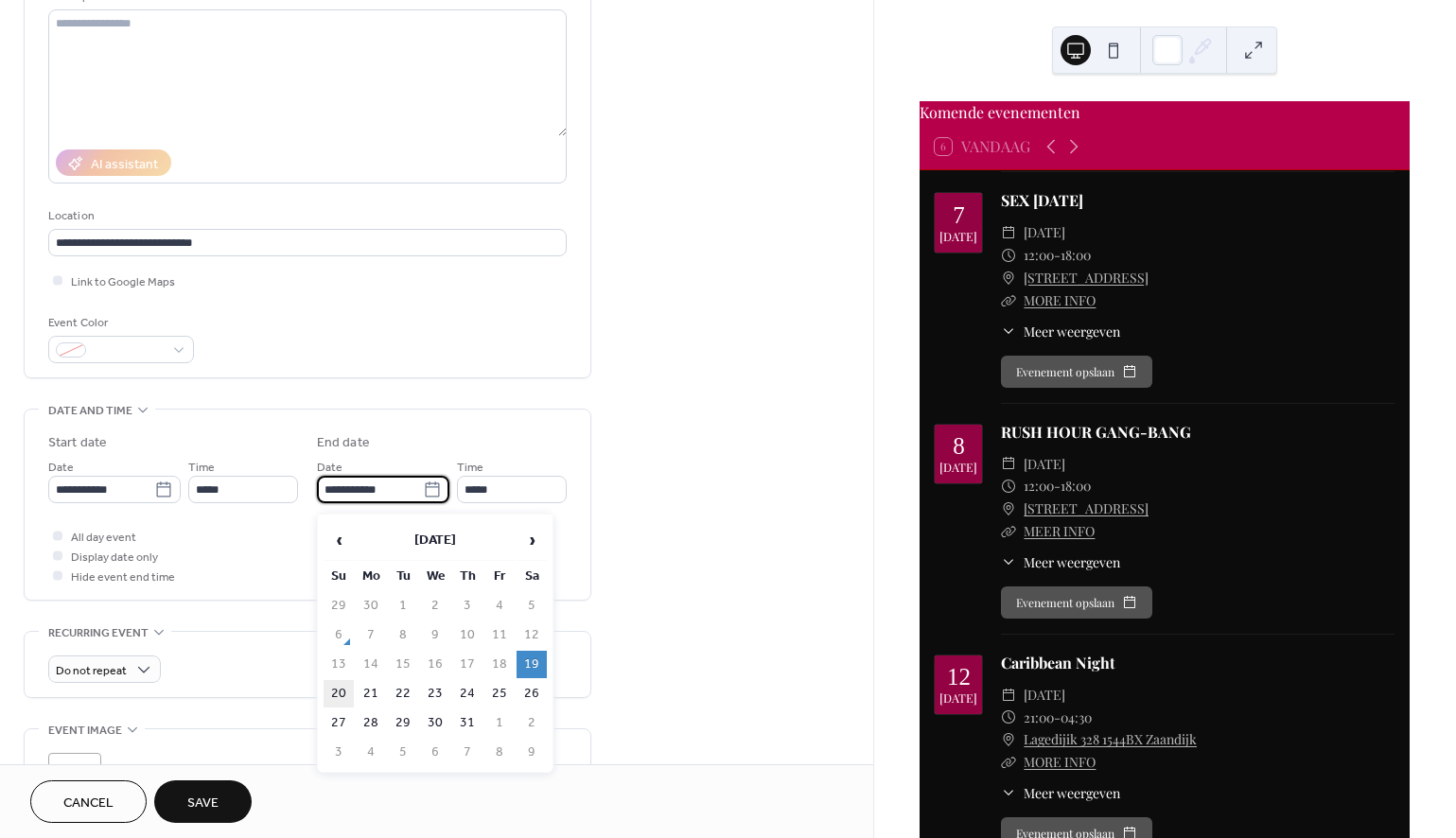 click on "20" at bounding box center (339, 693) 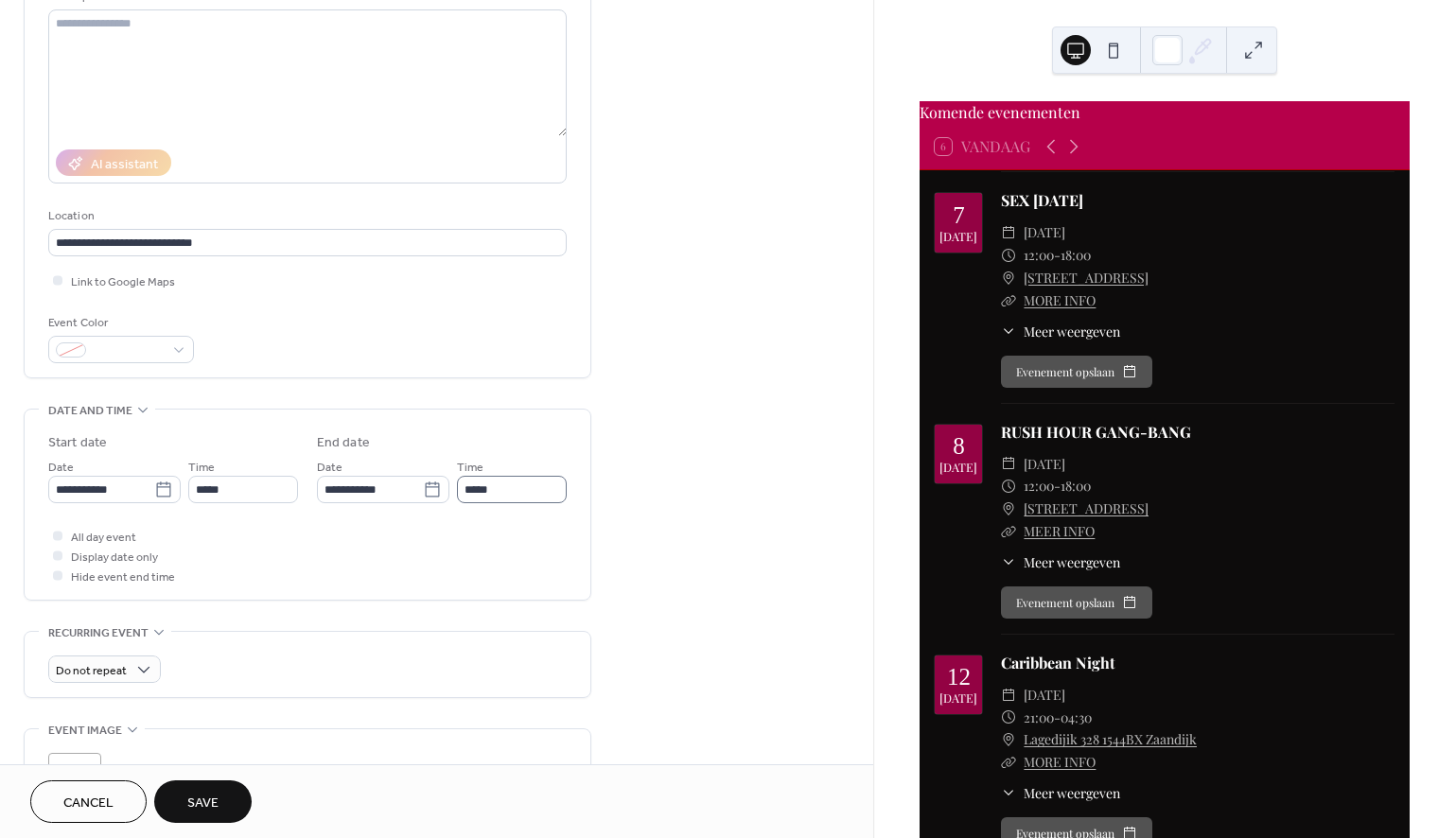type on "**********" 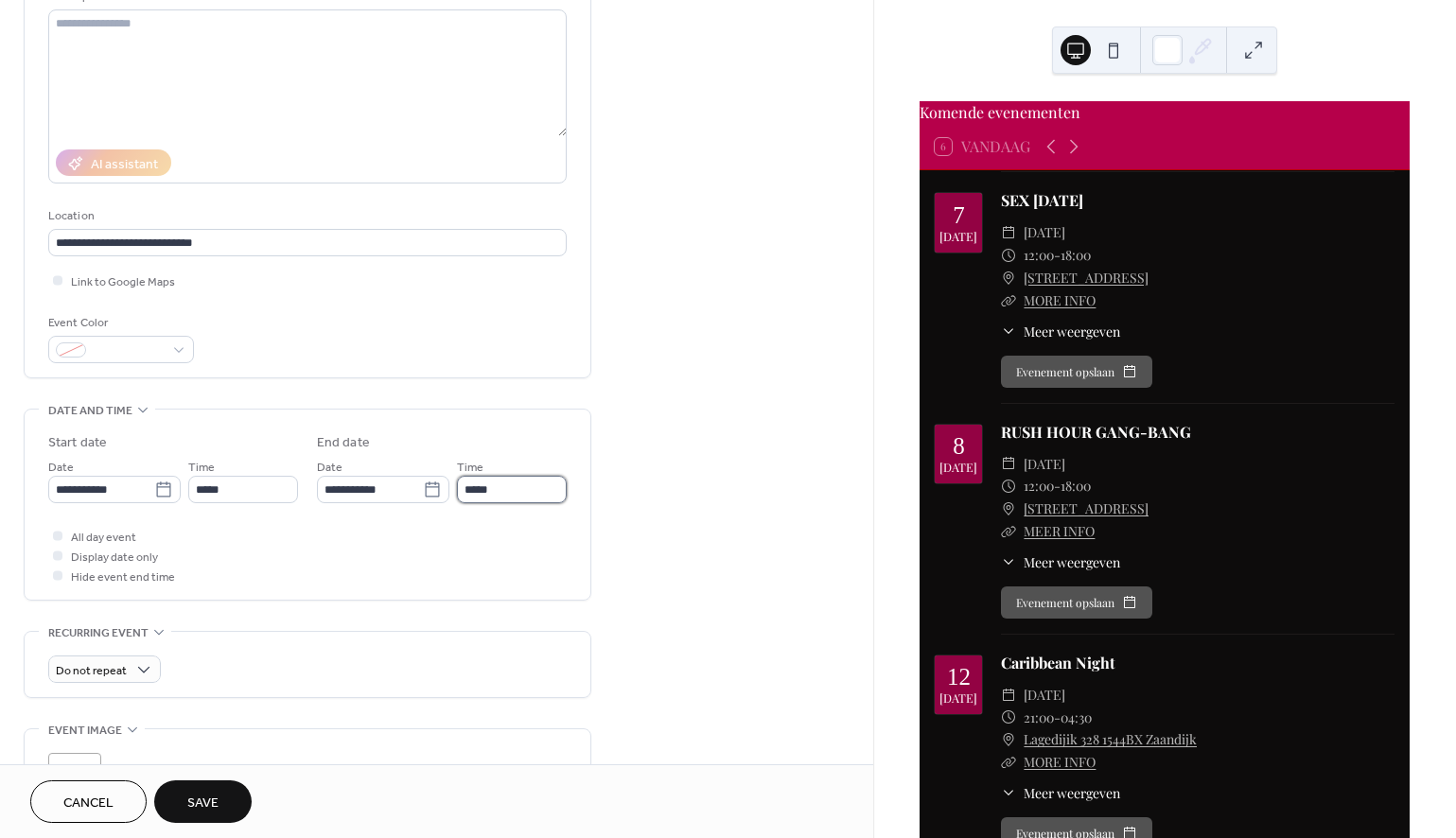 click on "*****" at bounding box center (512, 489) 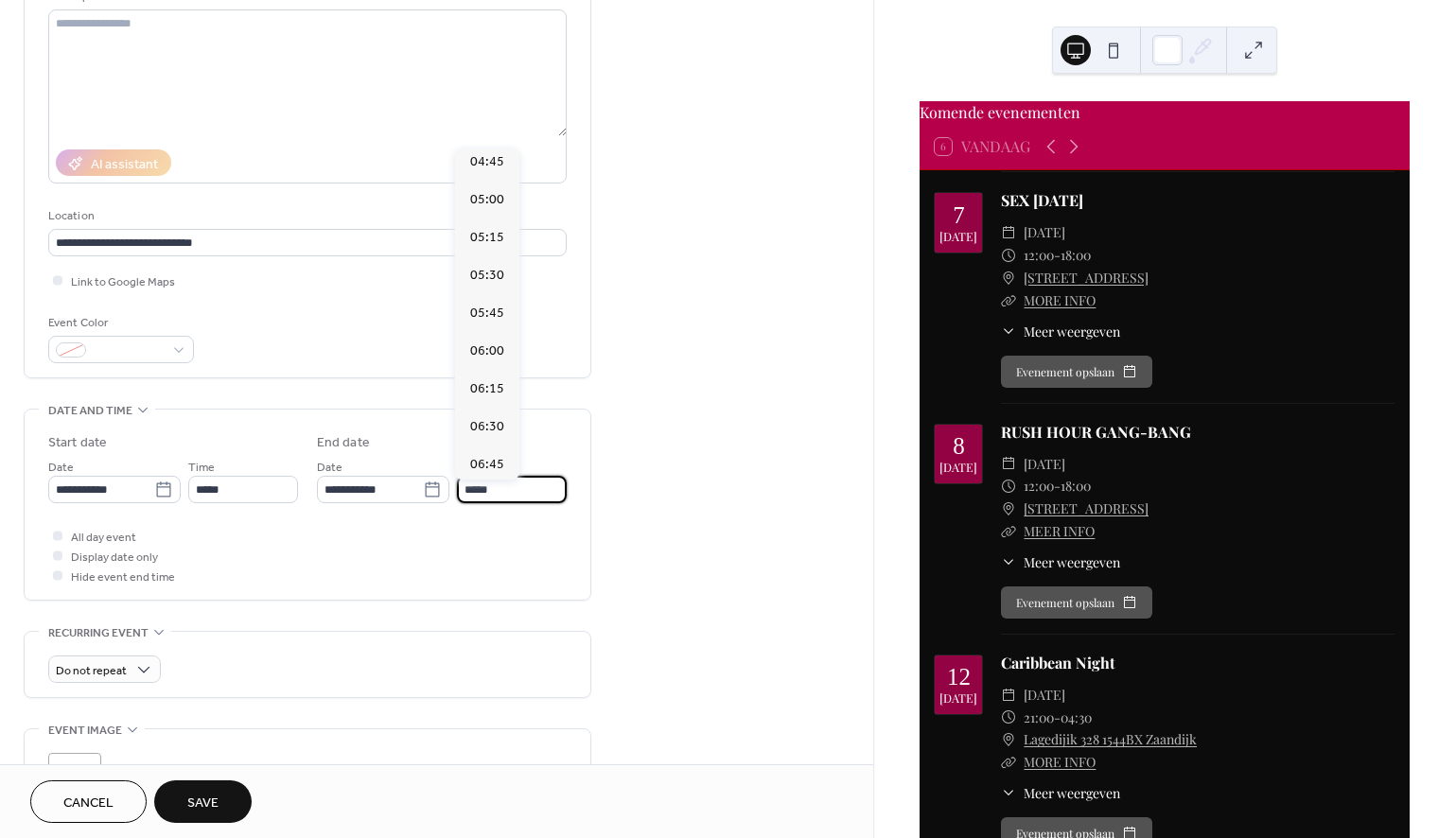 scroll, scrollTop: 499, scrollLeft: 0, axis: vertical 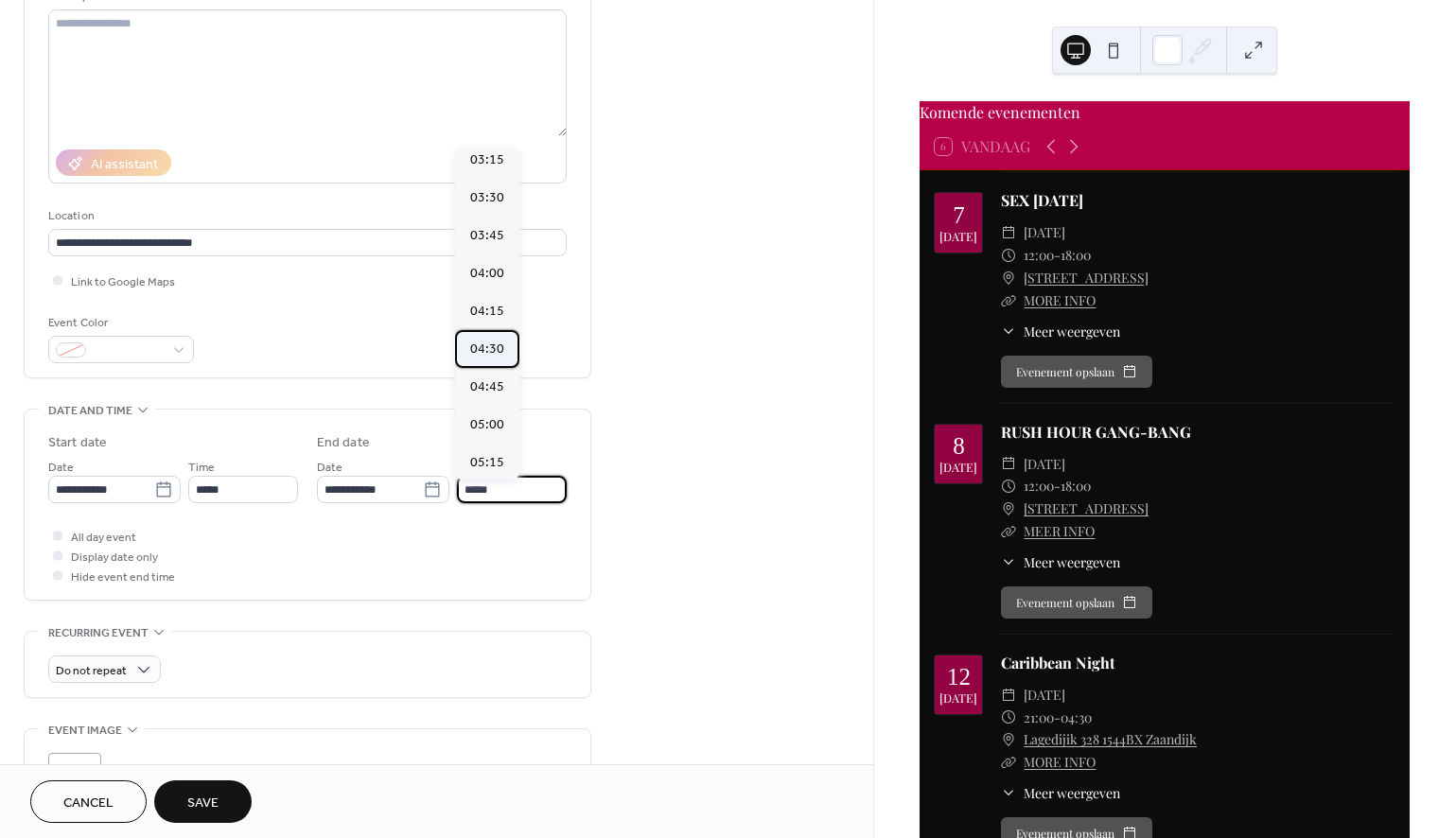 click on "04:30" at bounding box center [487, 349] 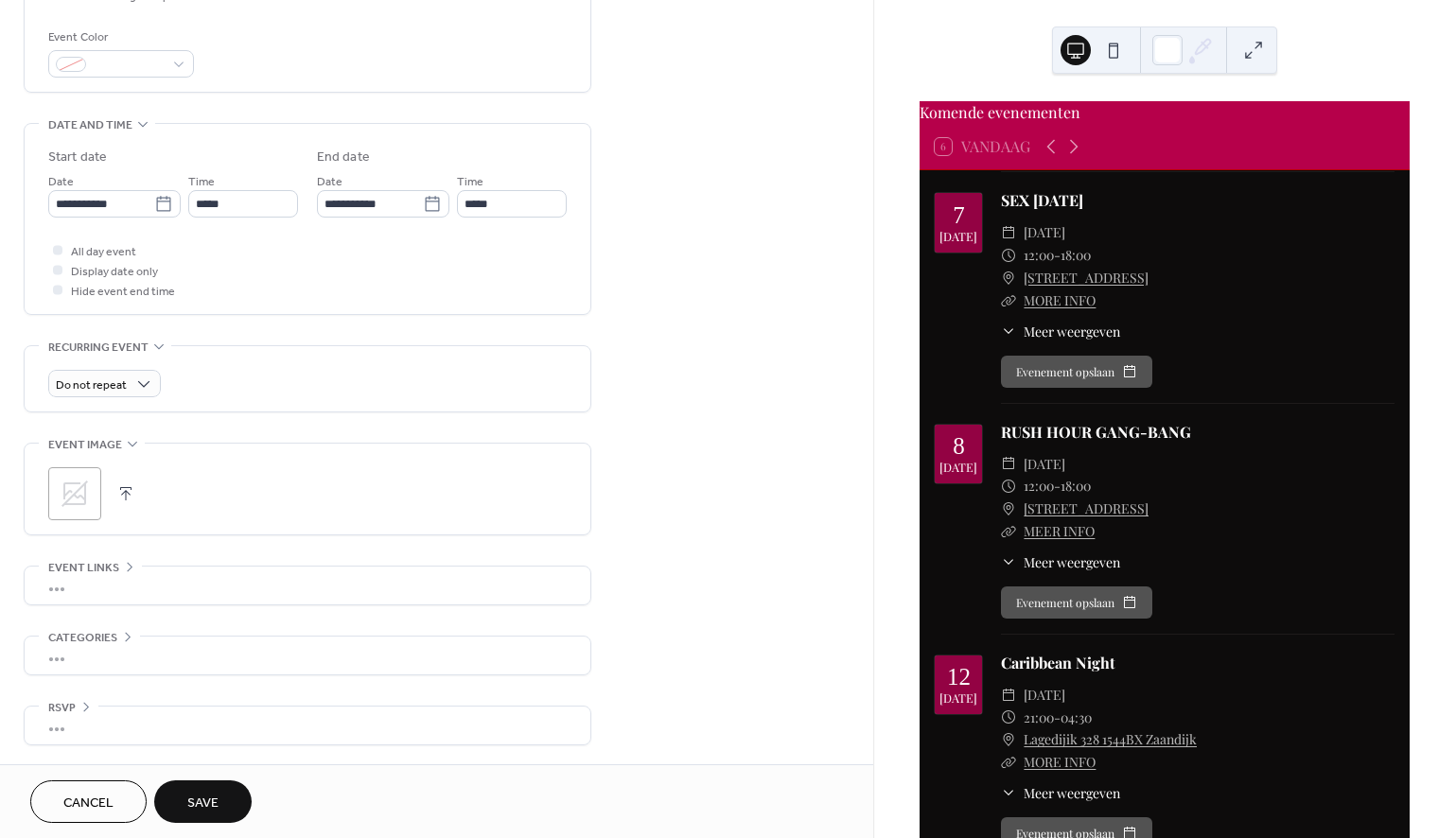scroll, scrollTop: 498, scrollLeft: 0, axis: vertical 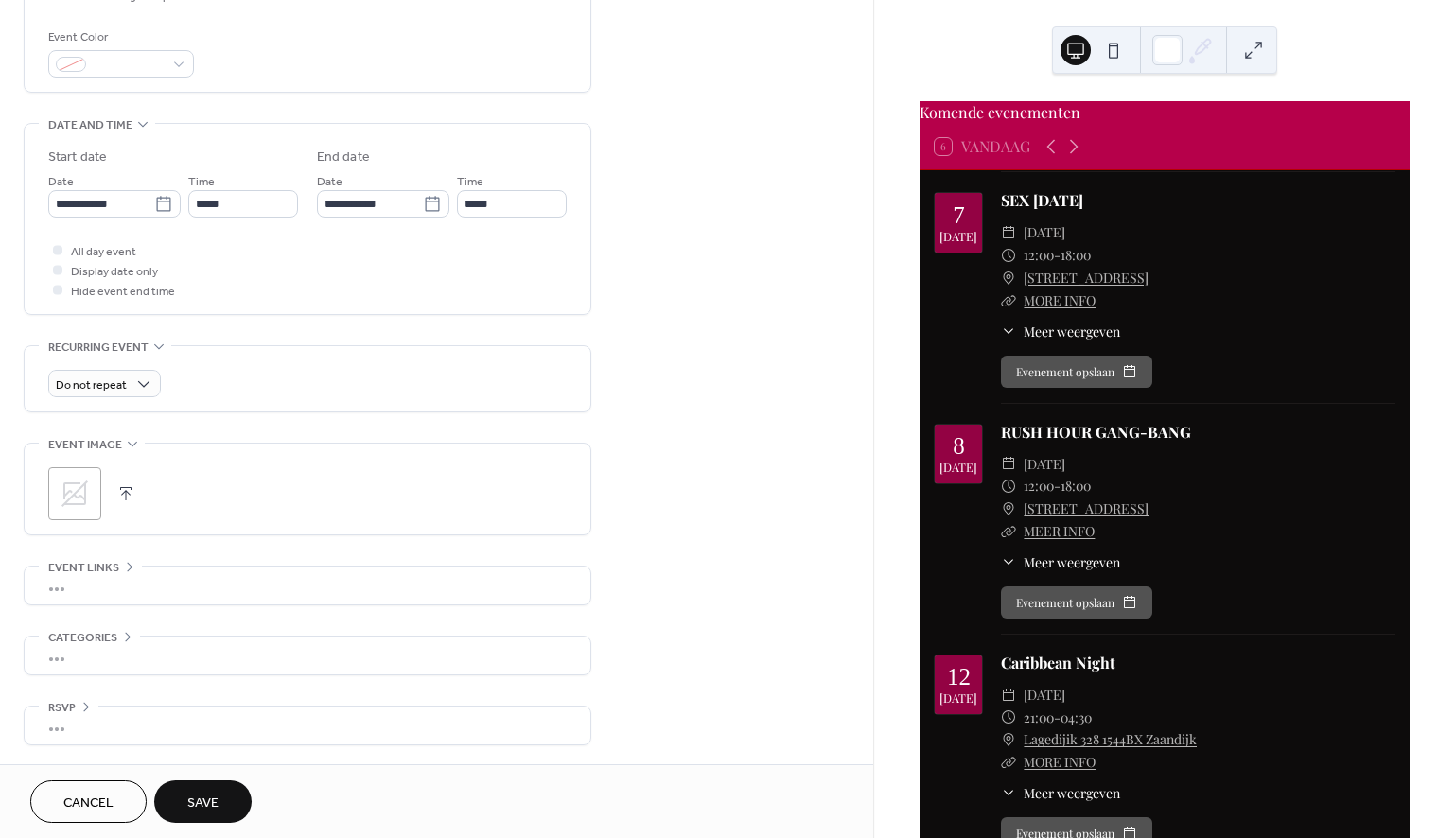 click 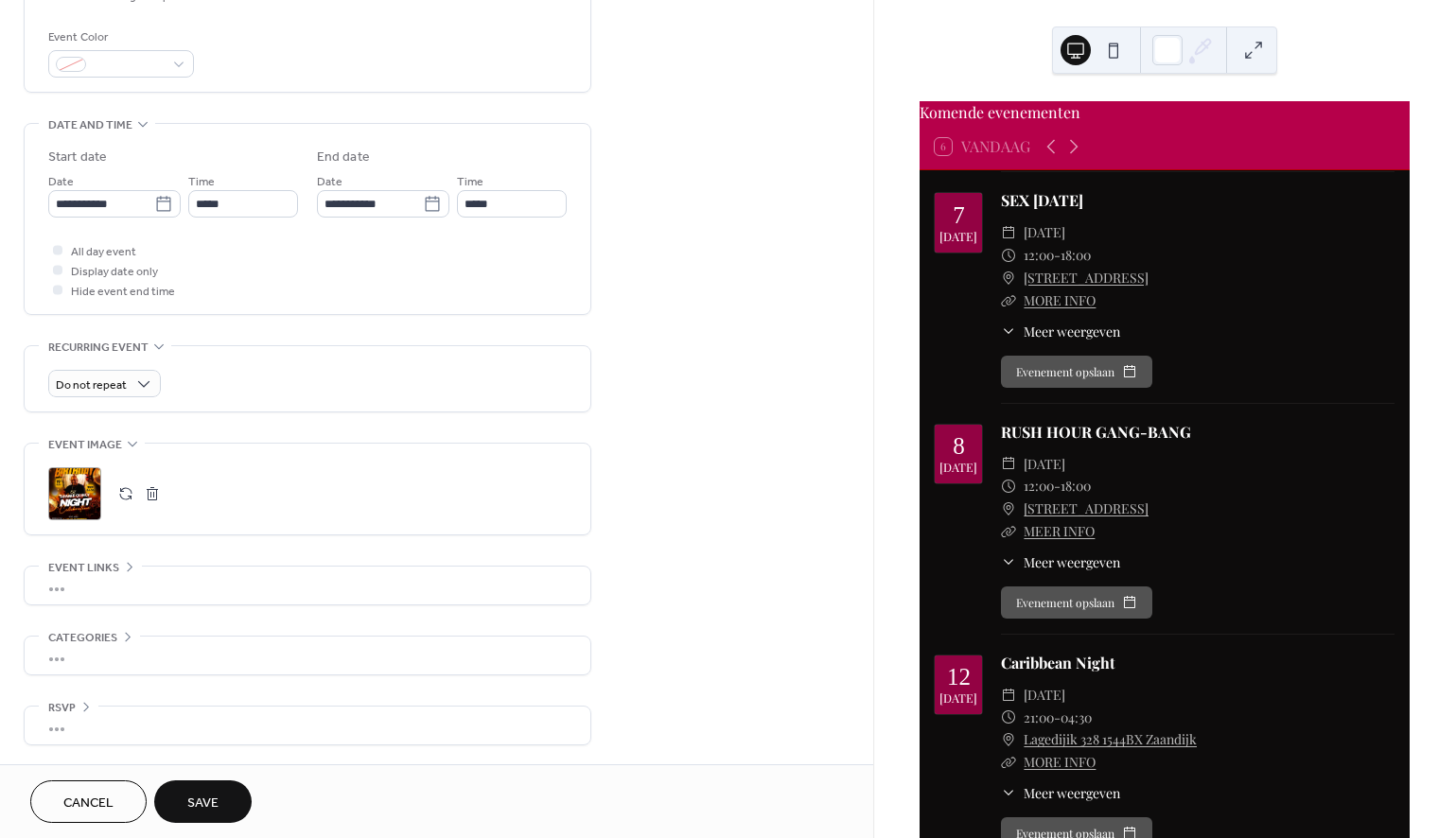scroll, scrollTop: 498, scrollLeft: 0, axis: vertical 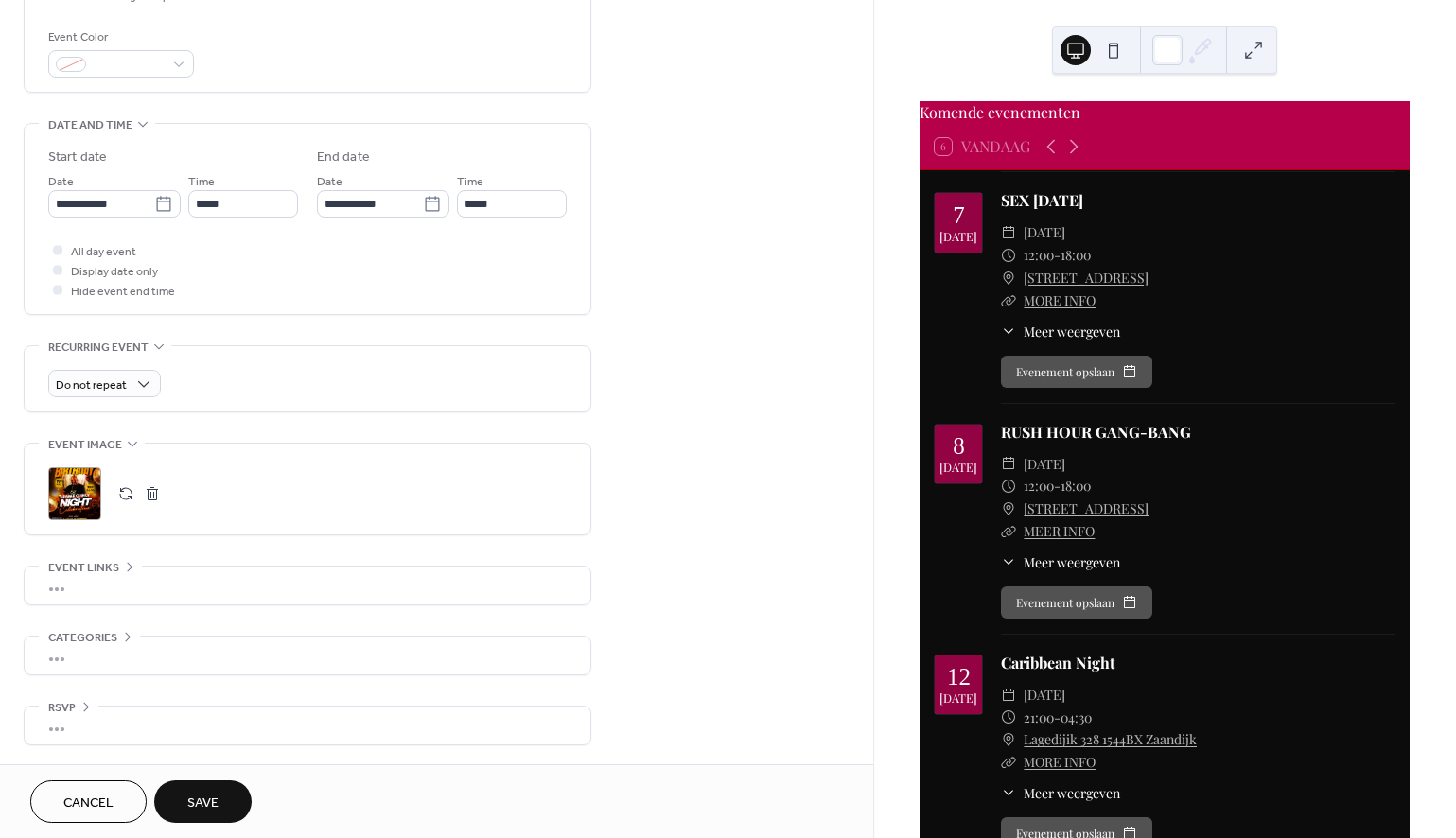 click on "Save" at bounding box center [202, 803] 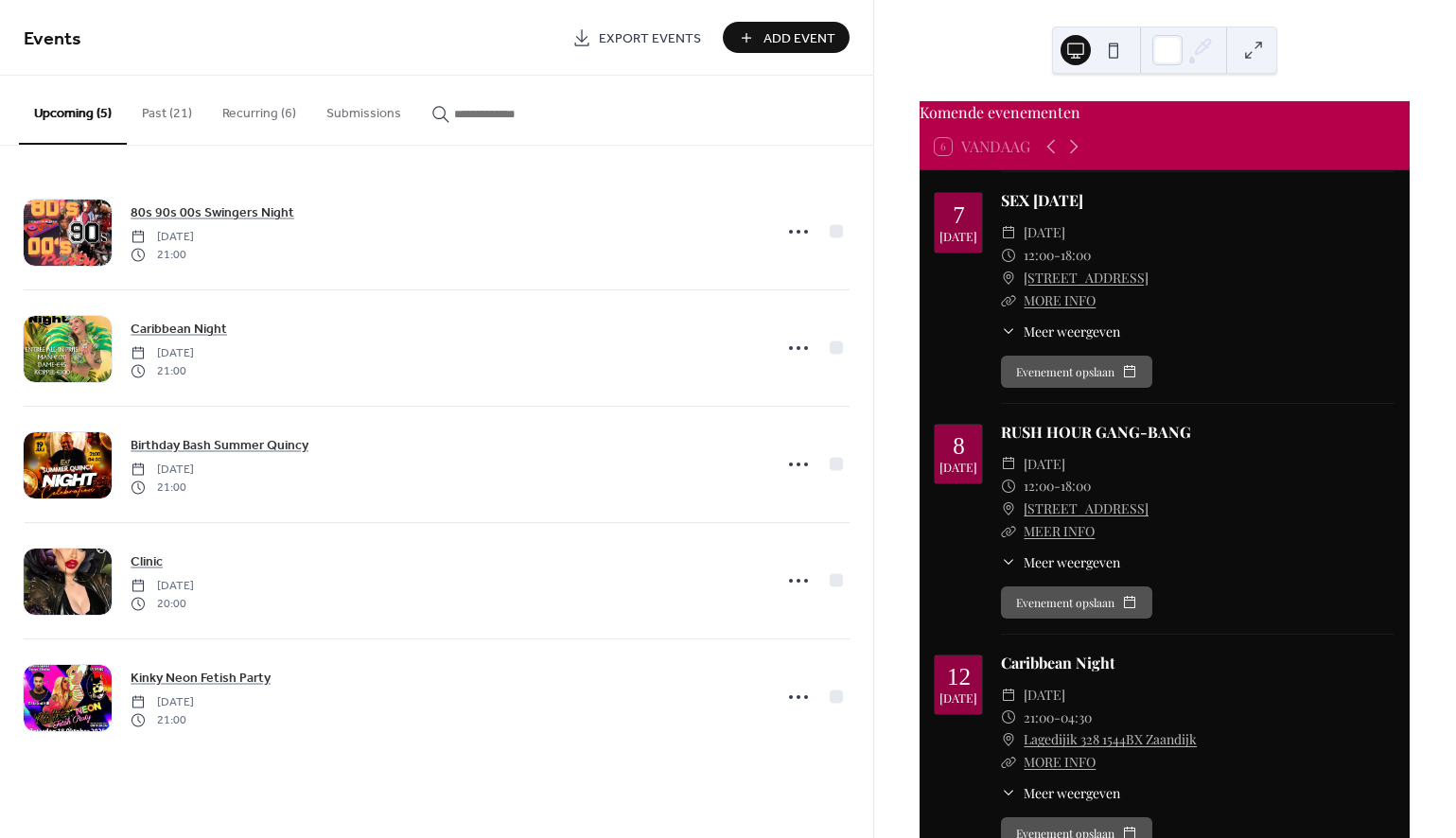 scroll, scrollTop: 1, scrollLeft: 0, axis: vertical 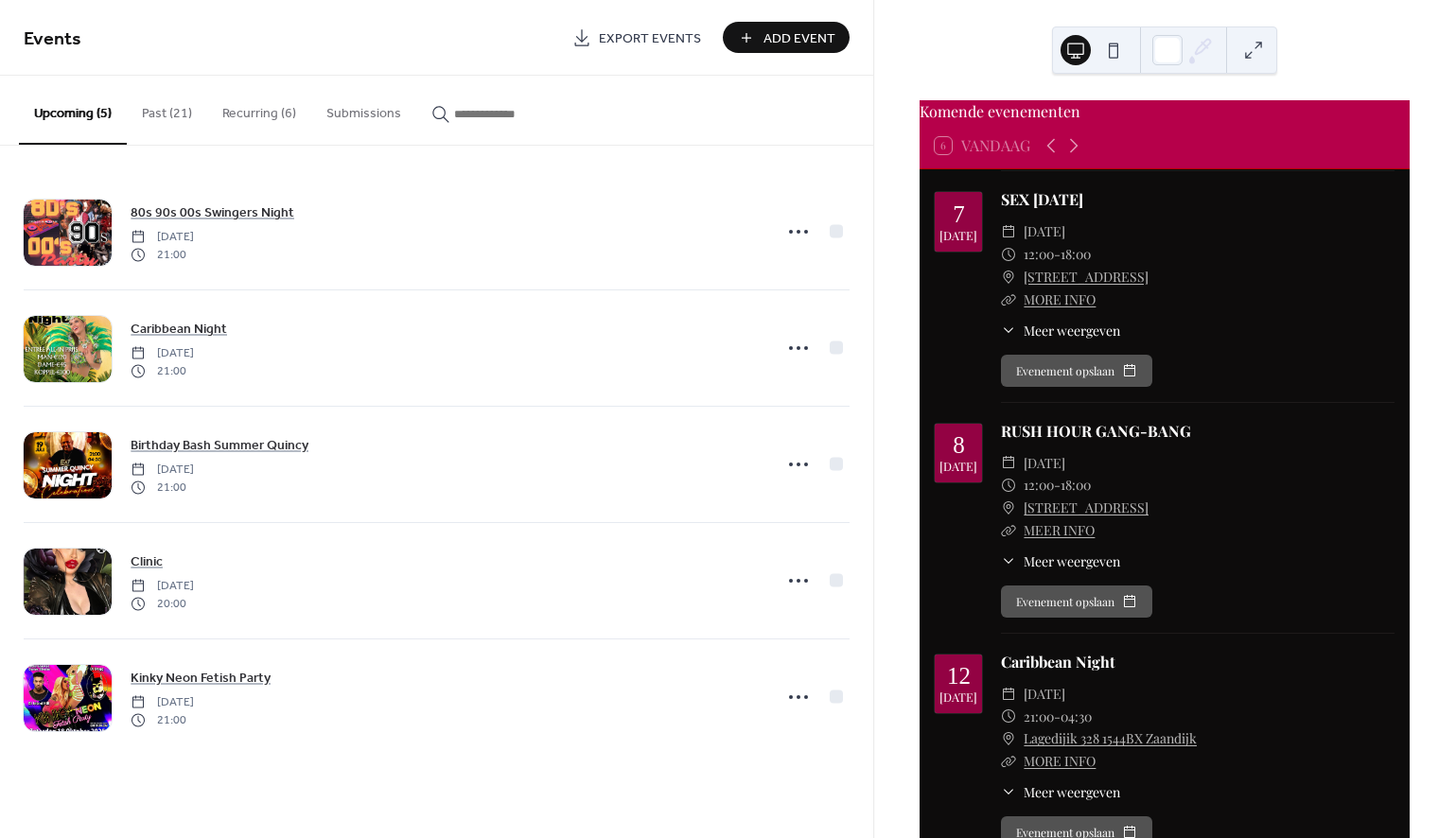 click on "Past  (21)" at bounding box center [167, 109] 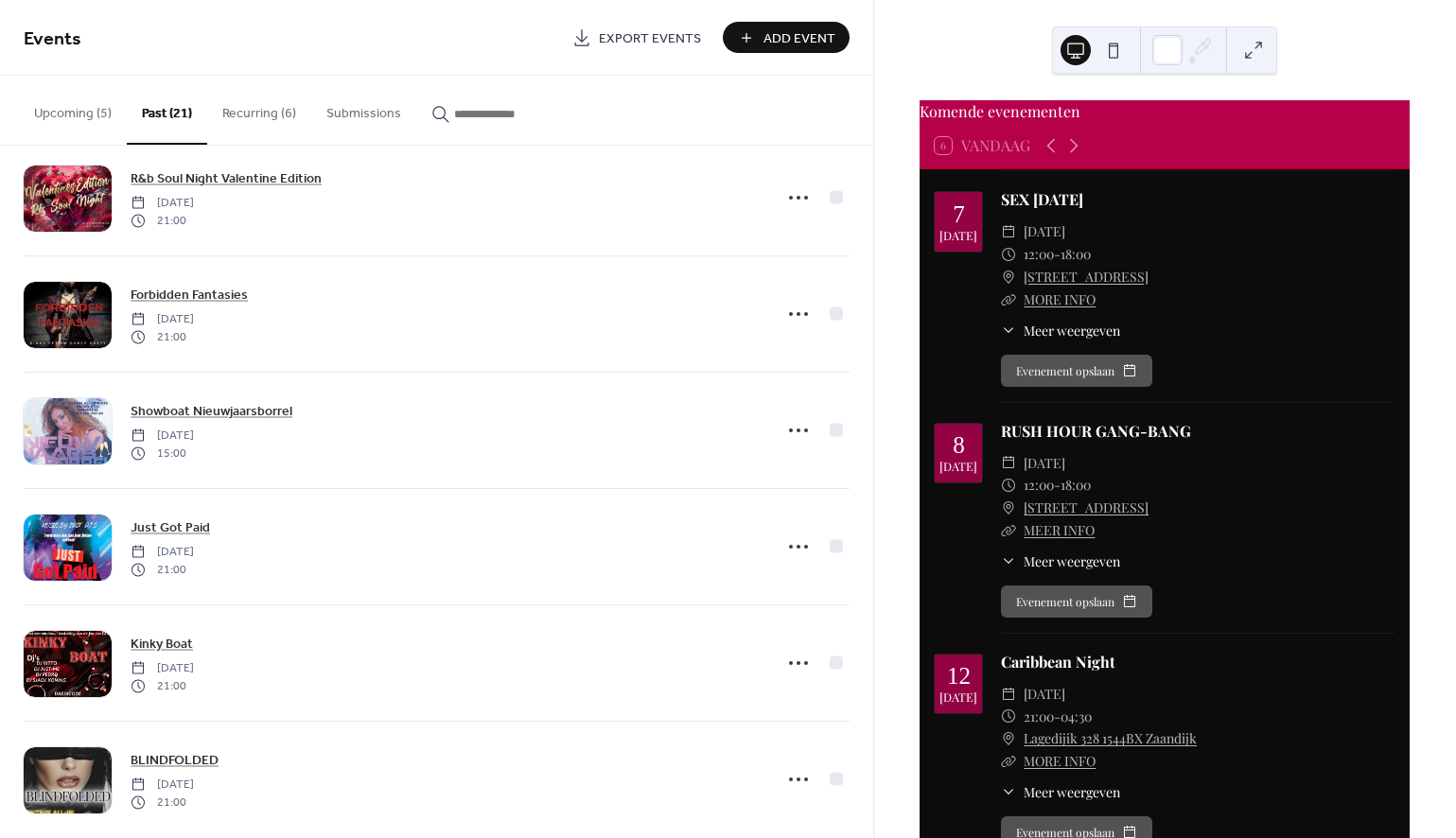 scroll, scrollTop: 1783, scrollLeft: 0, axis: vertical 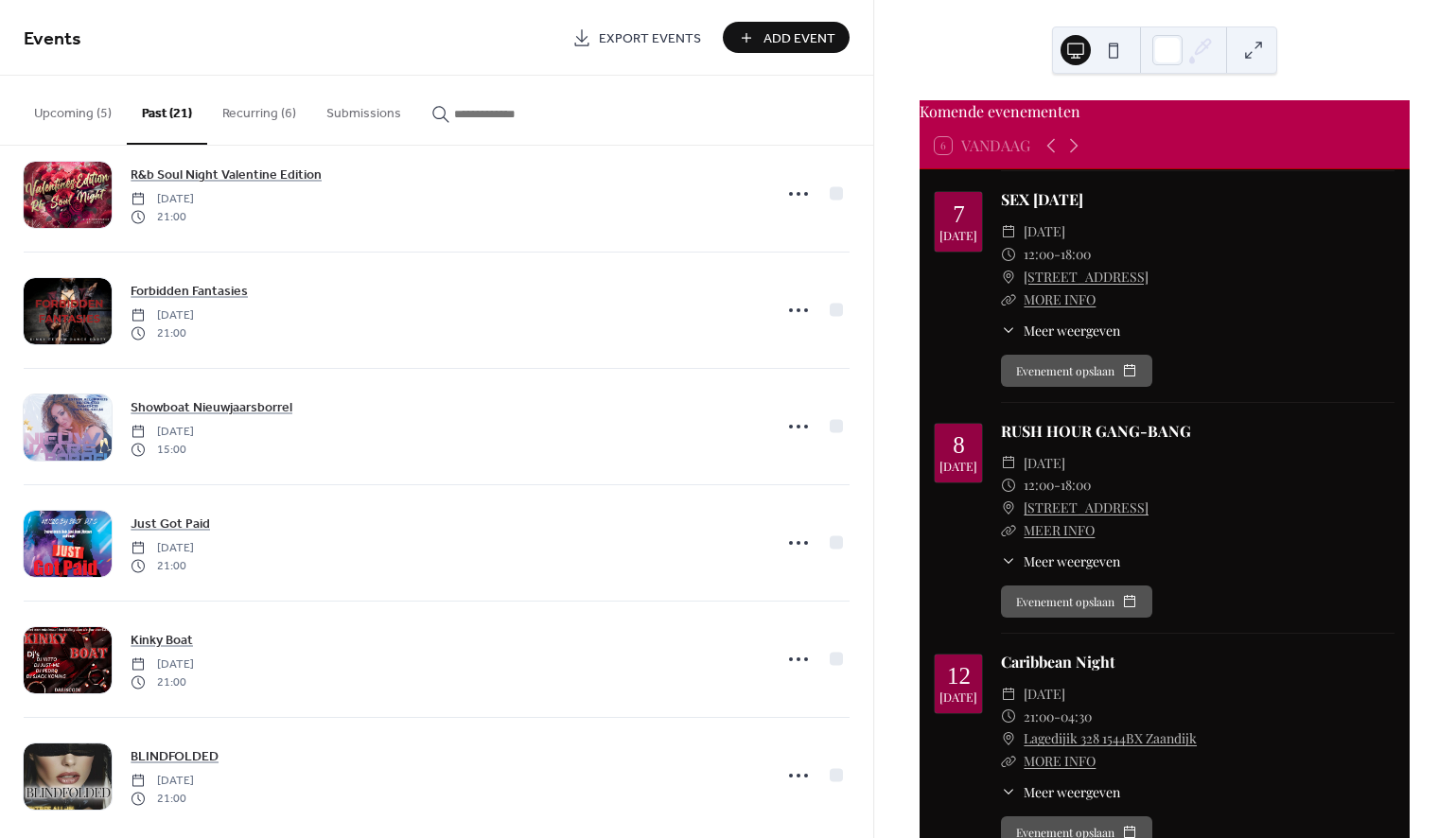 click on "Recurring  (6)" at bounding box center [259, 109] 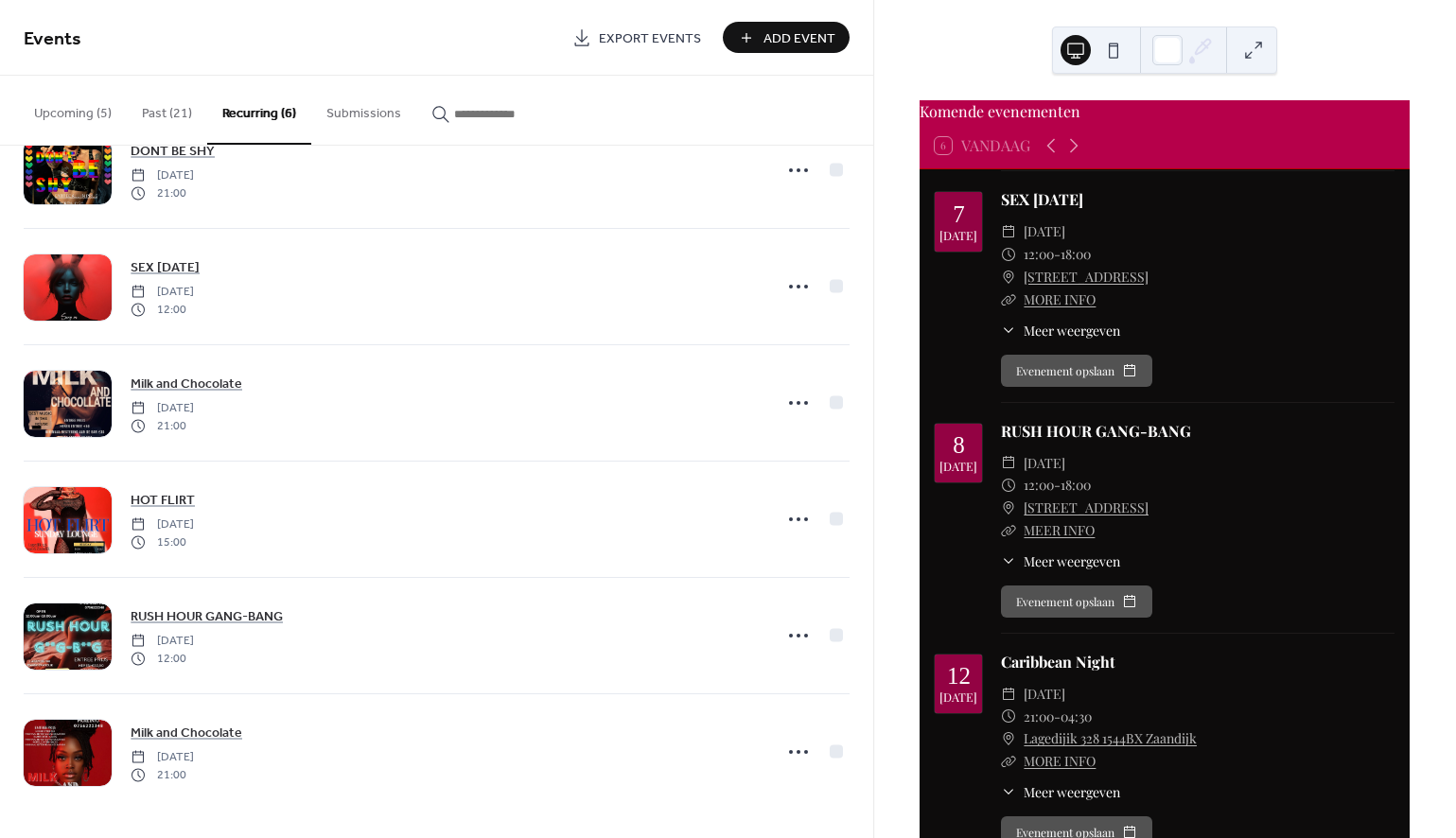 scroll, scrollTop: 61, scrollLeft: 0, axis: vertical 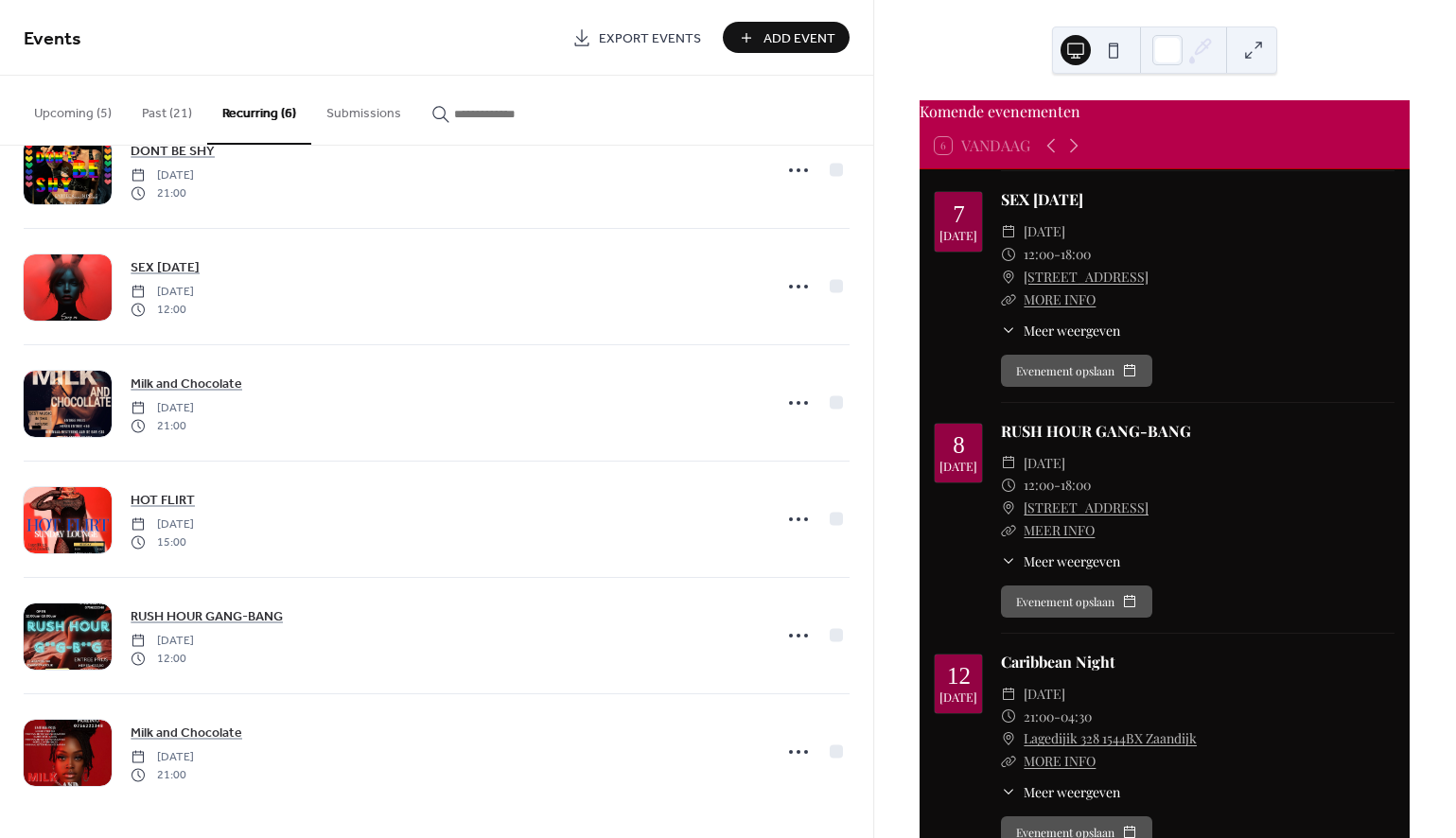 click on "Past  (21)" at bounding box center (167, 109) 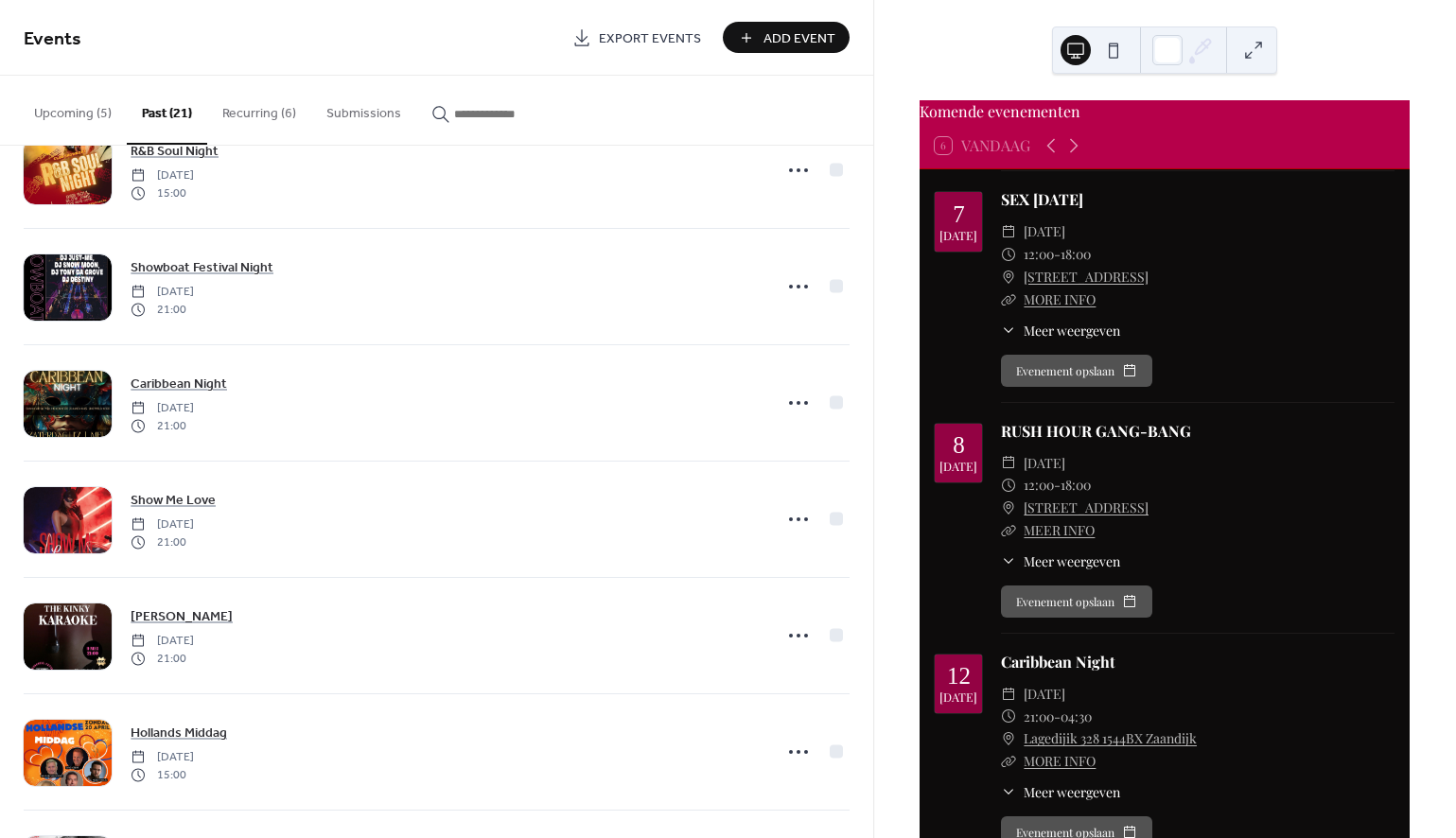 scroll, scrollTop: 178, scrollLeft: 0, axis: vertical 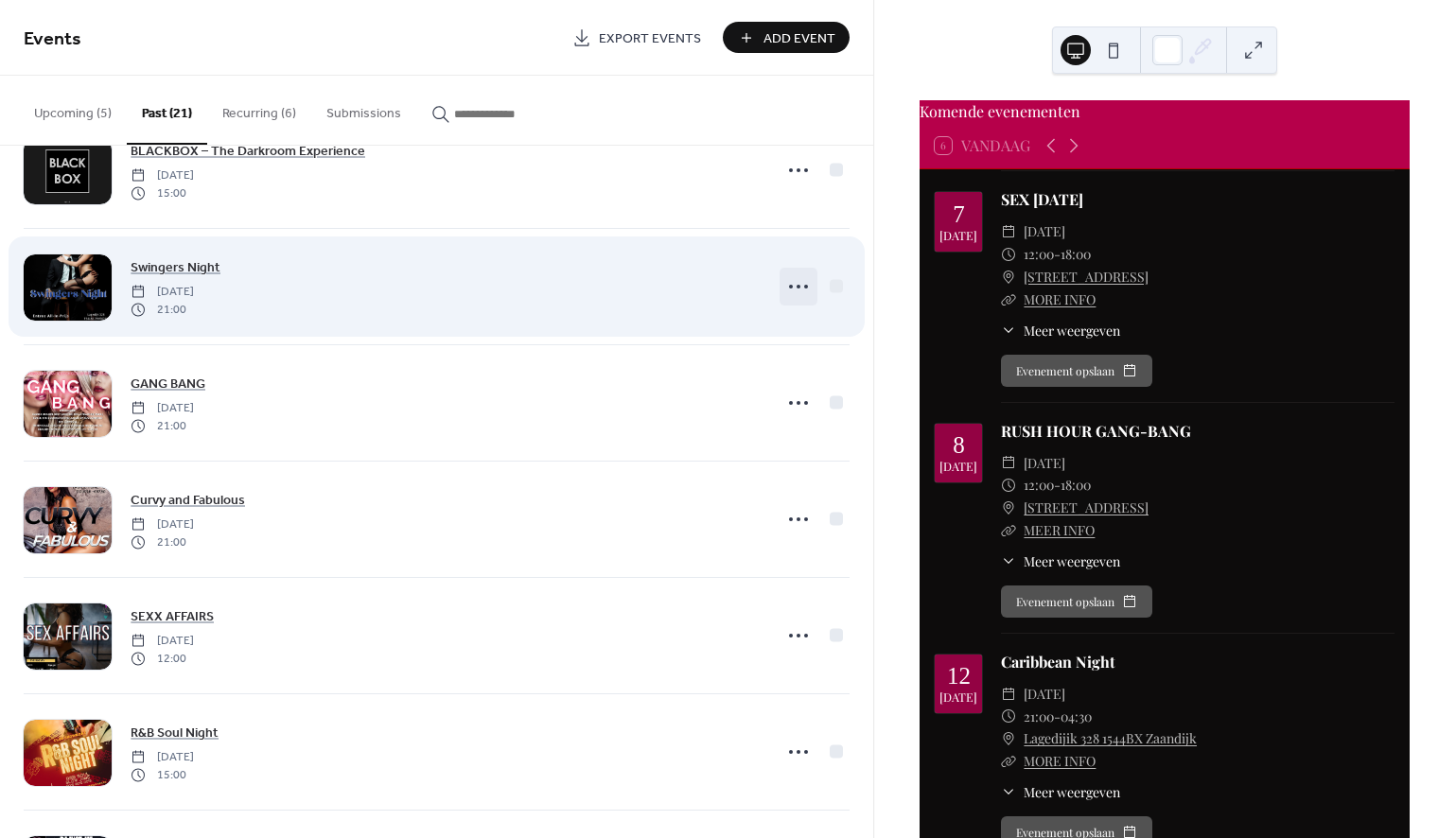 click 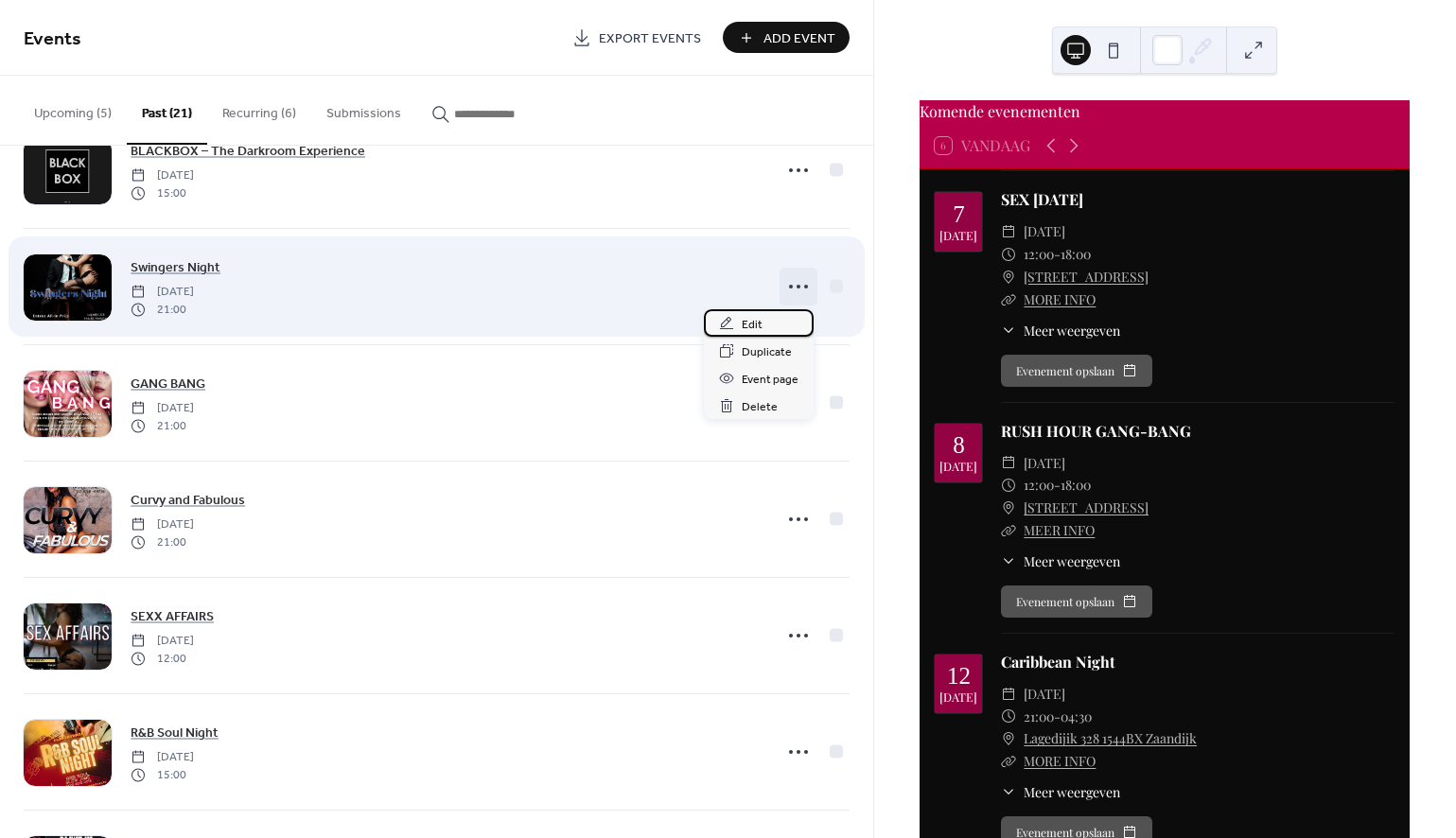 click on "Edit" at bounding box center (752, 324) 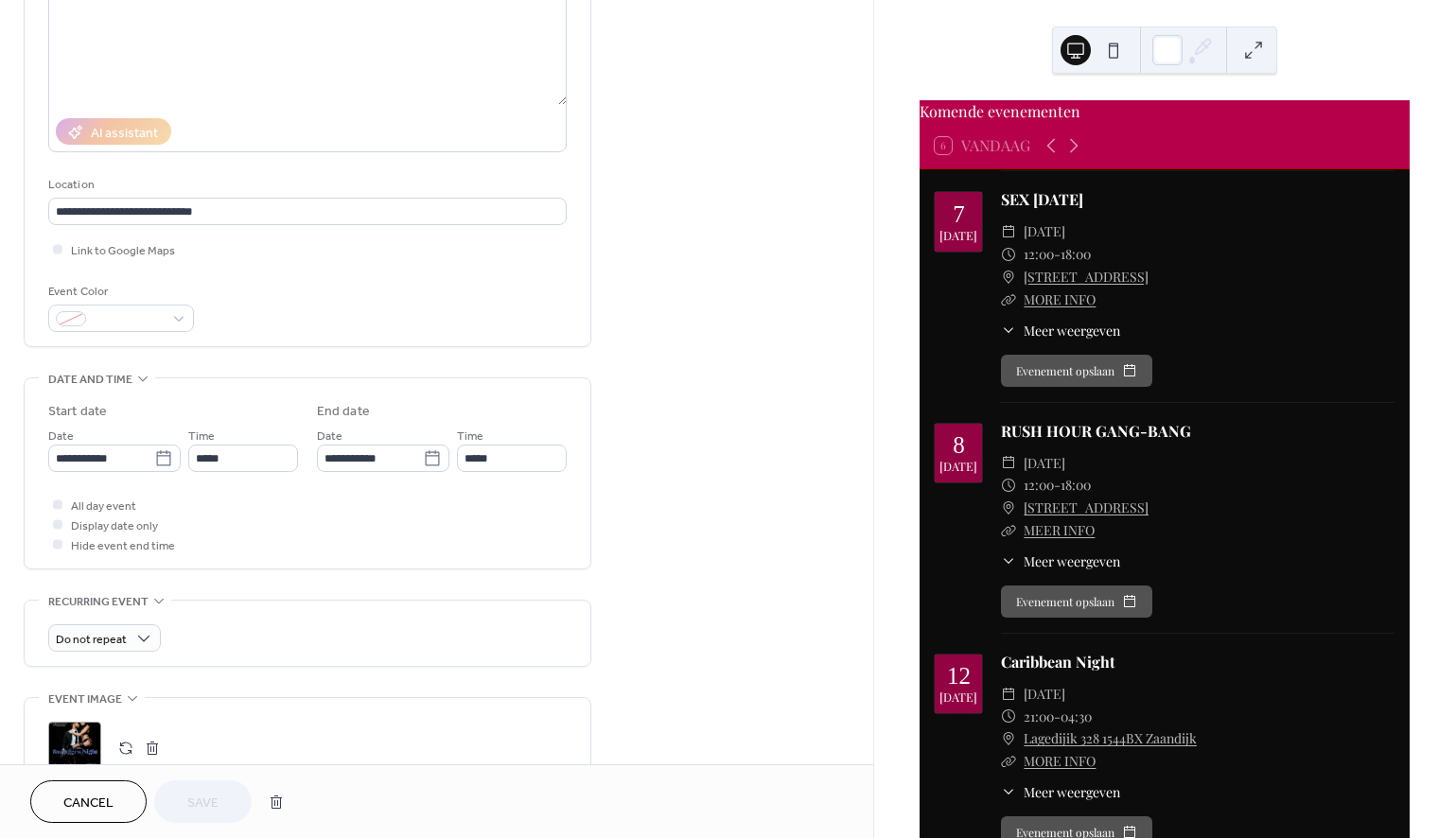scroll, scrollTop: 239, scrollLeft: 0, axis: vertical 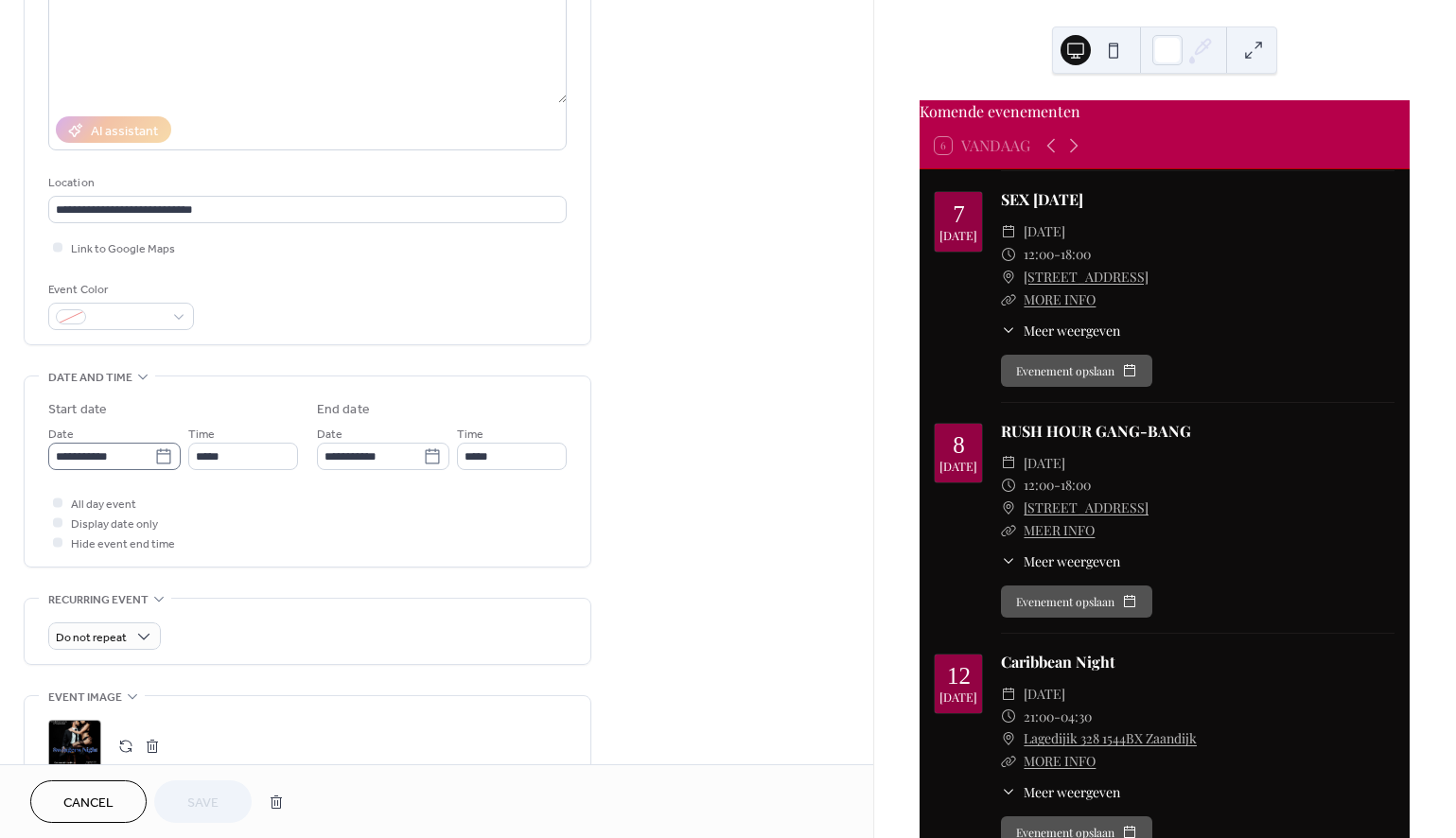 click 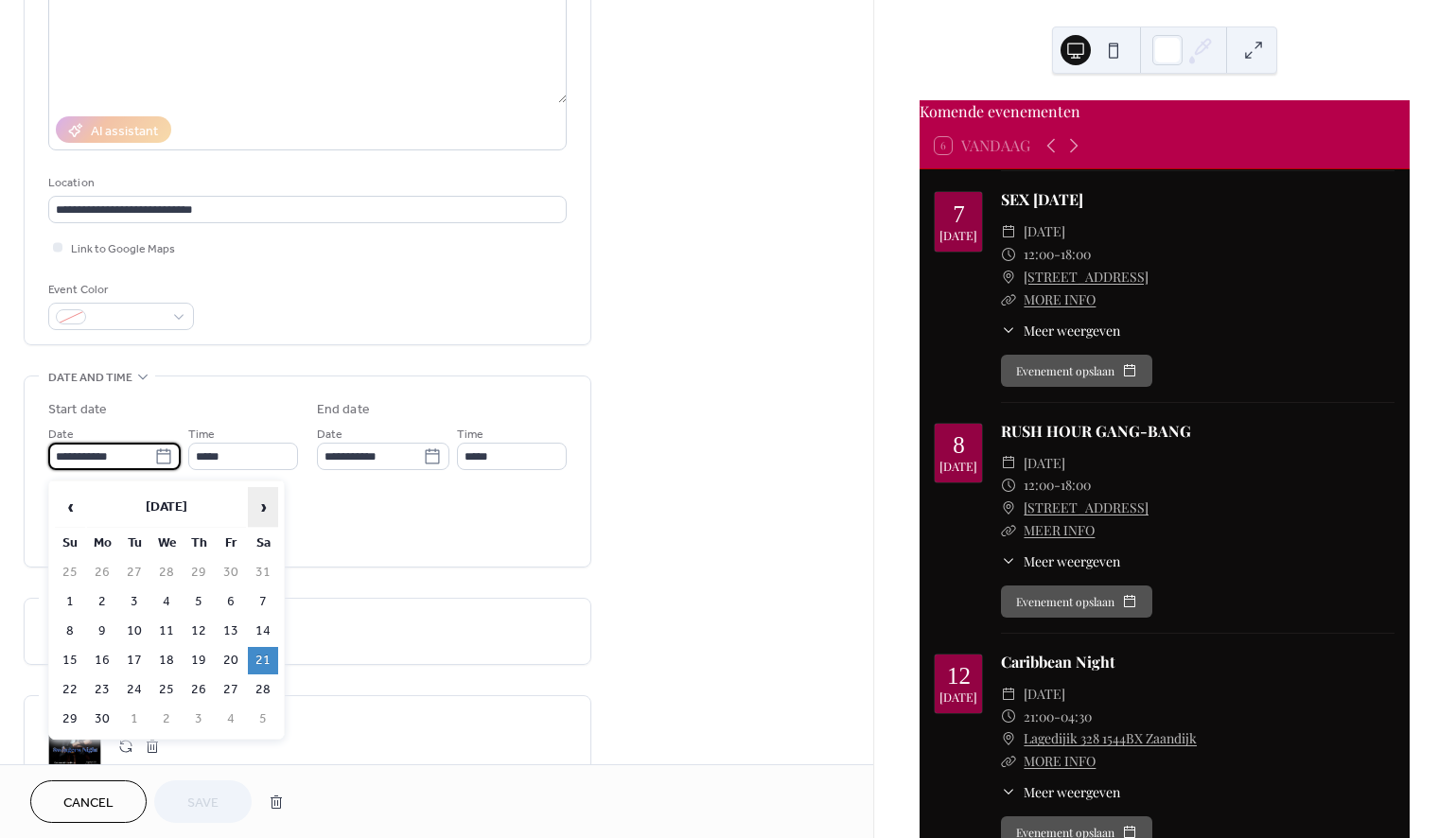 click on "›" at bounding box center [263, 507] 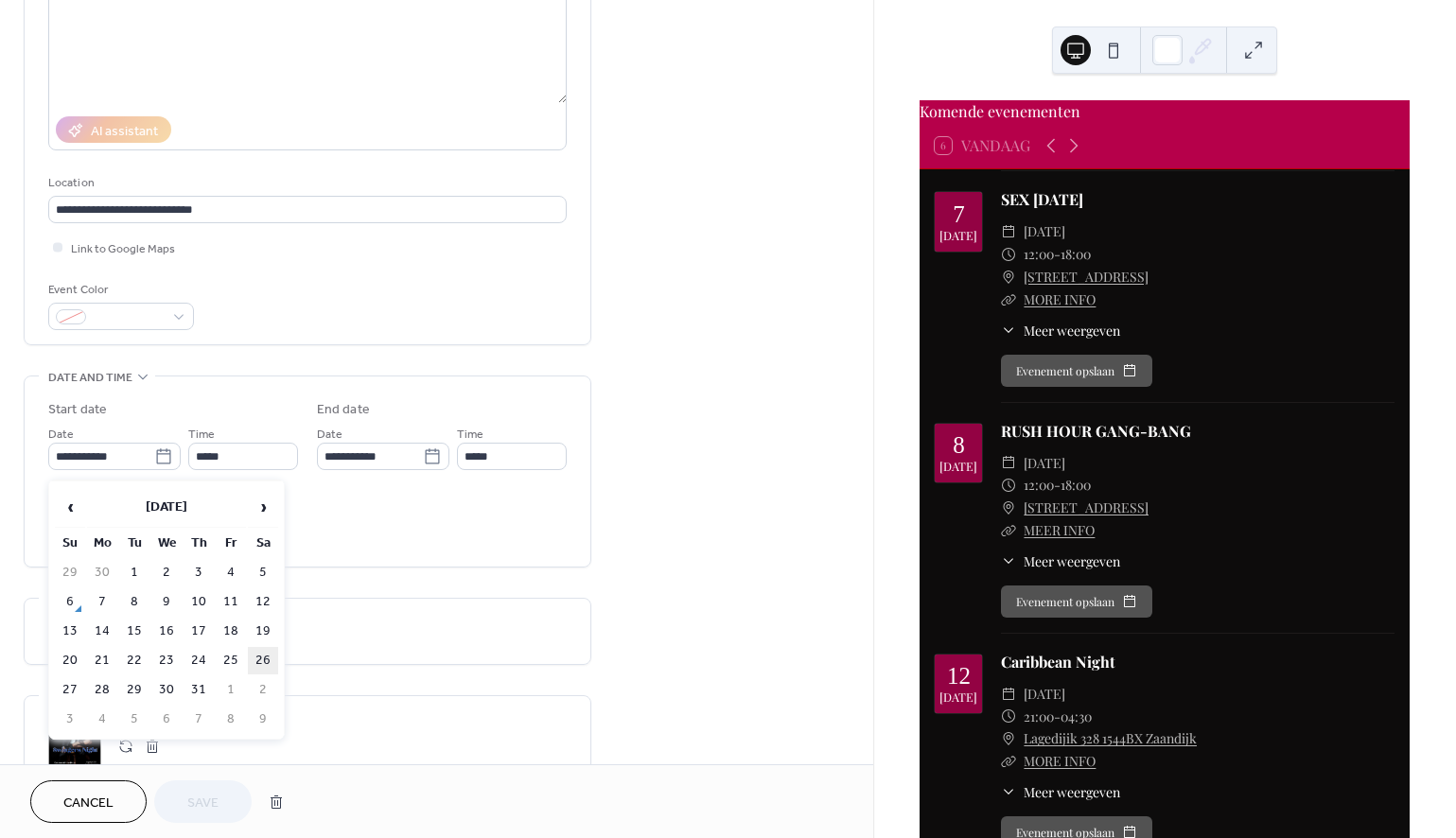 click on "26" at bounding box center [263, 660] 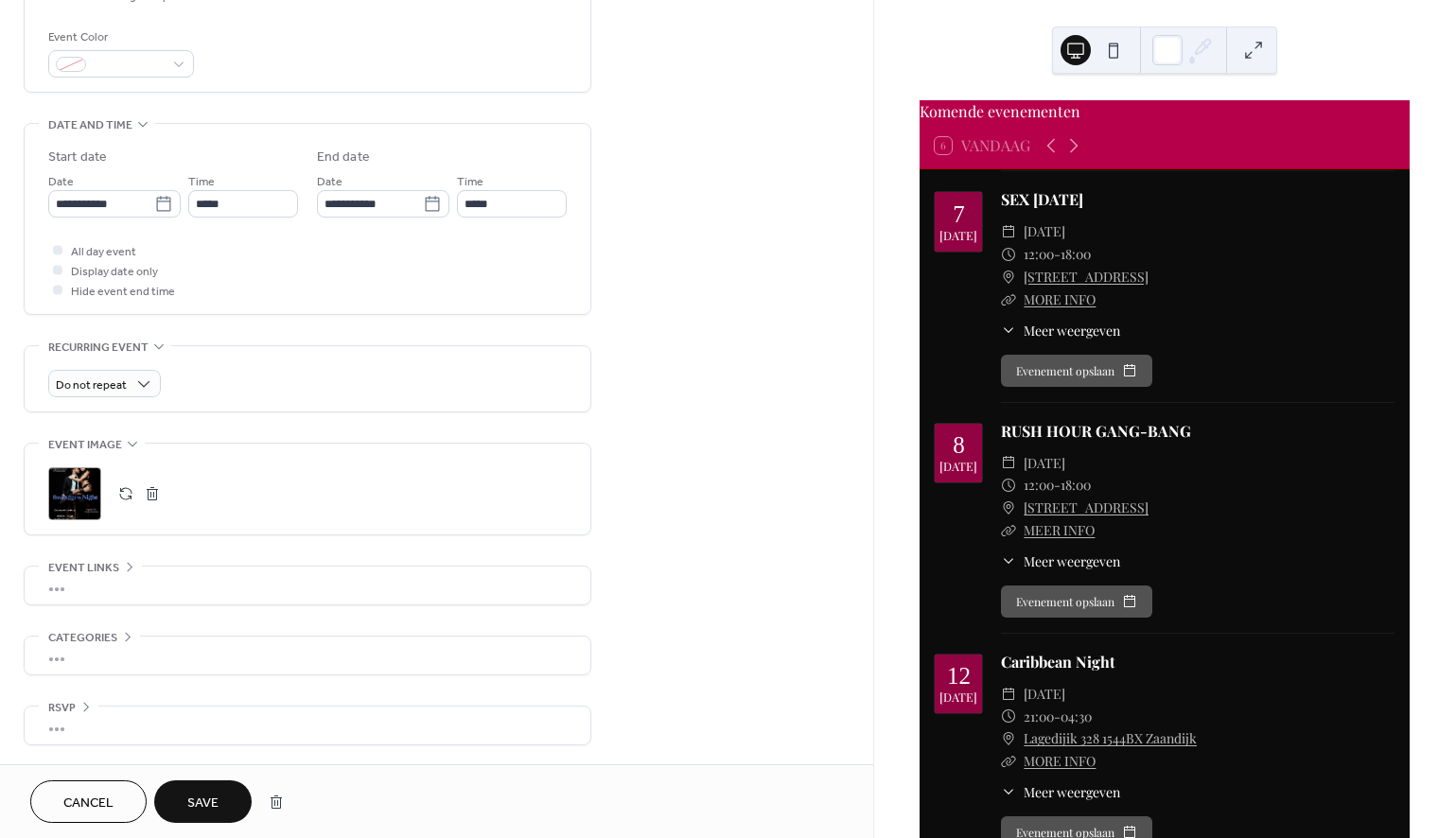 scroll, scrollTop: 498, scrollLeft: 0, axis: vertical 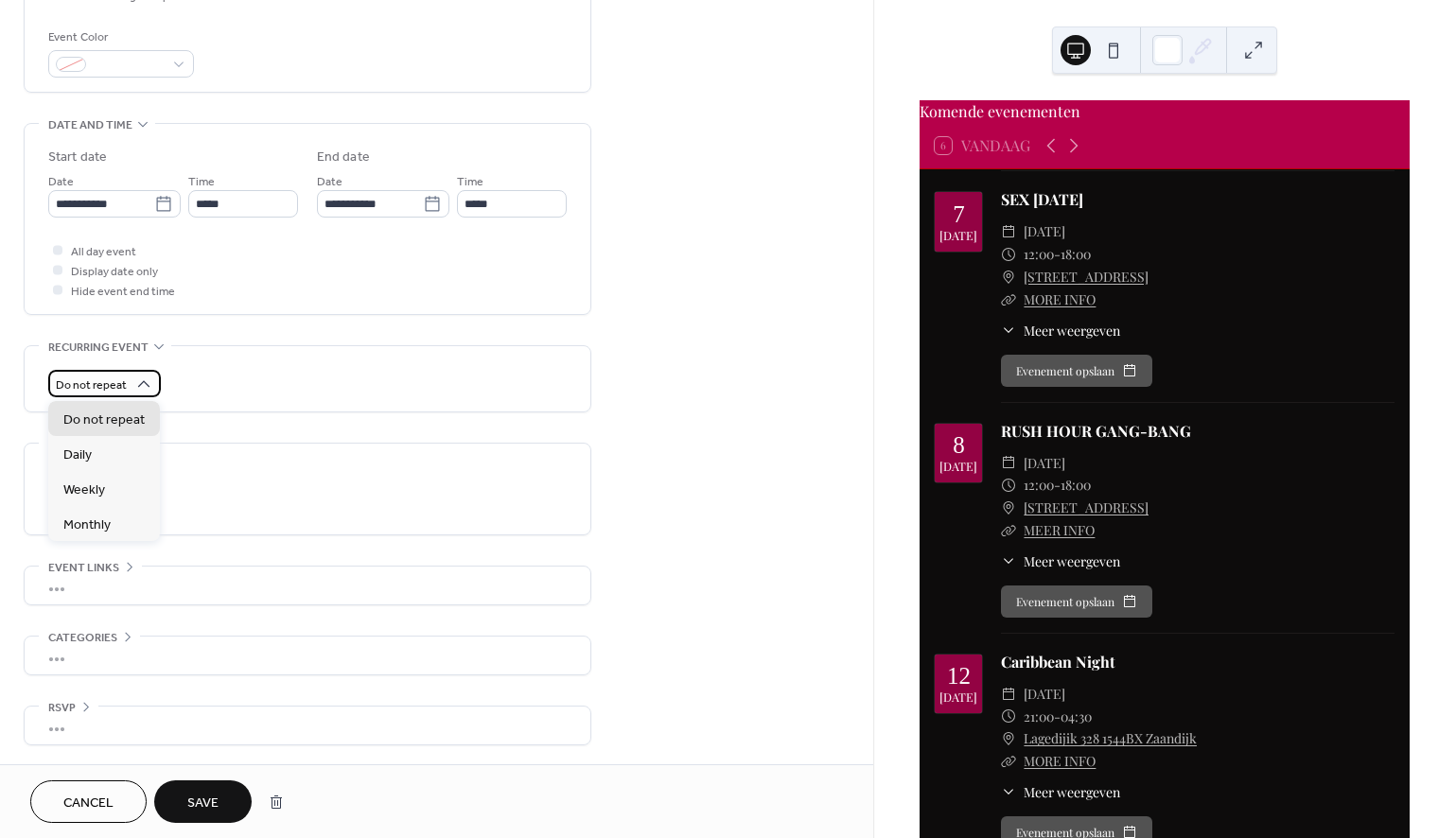 click 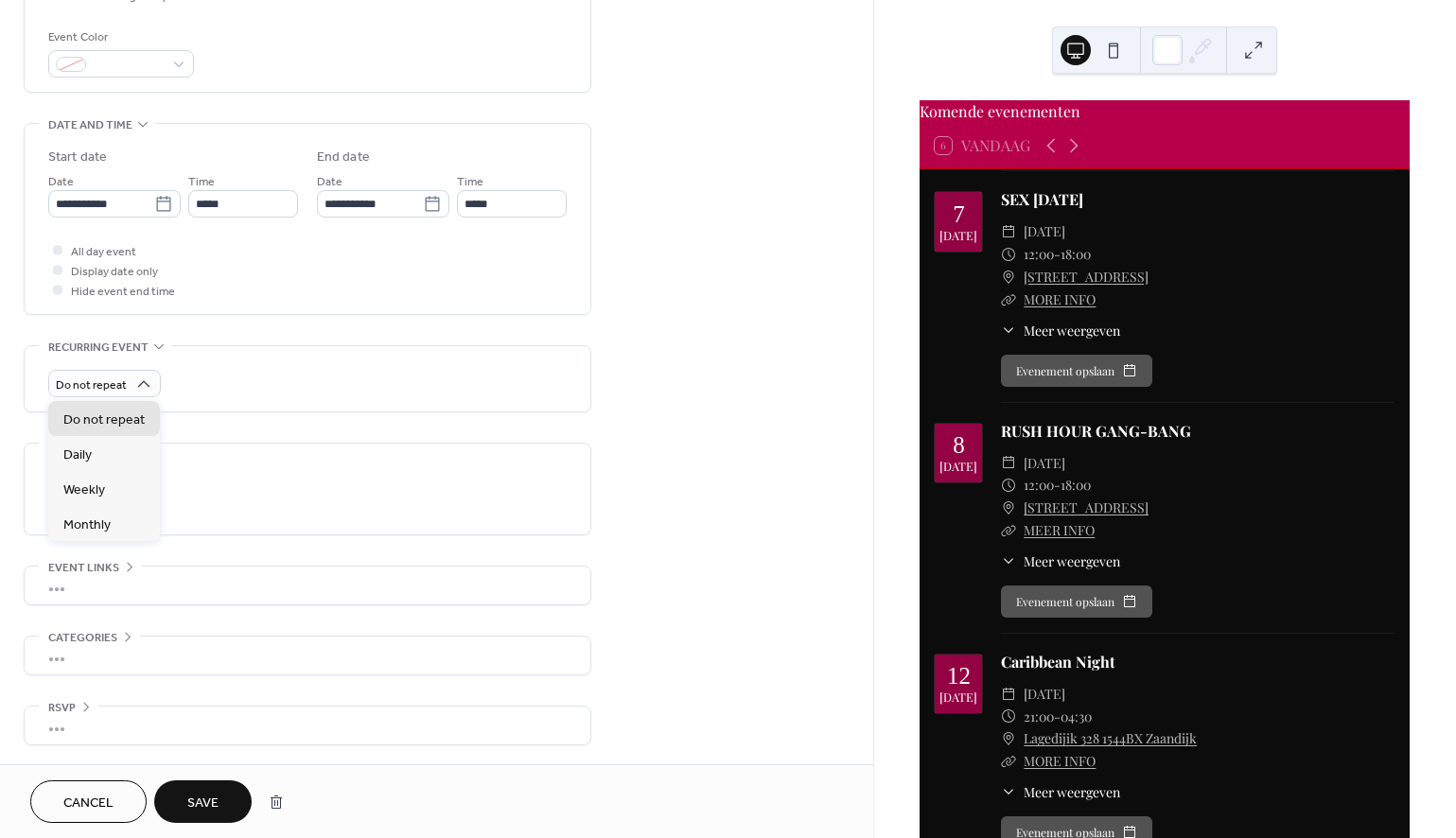 click on "**********" at bounding box center (436, 188) 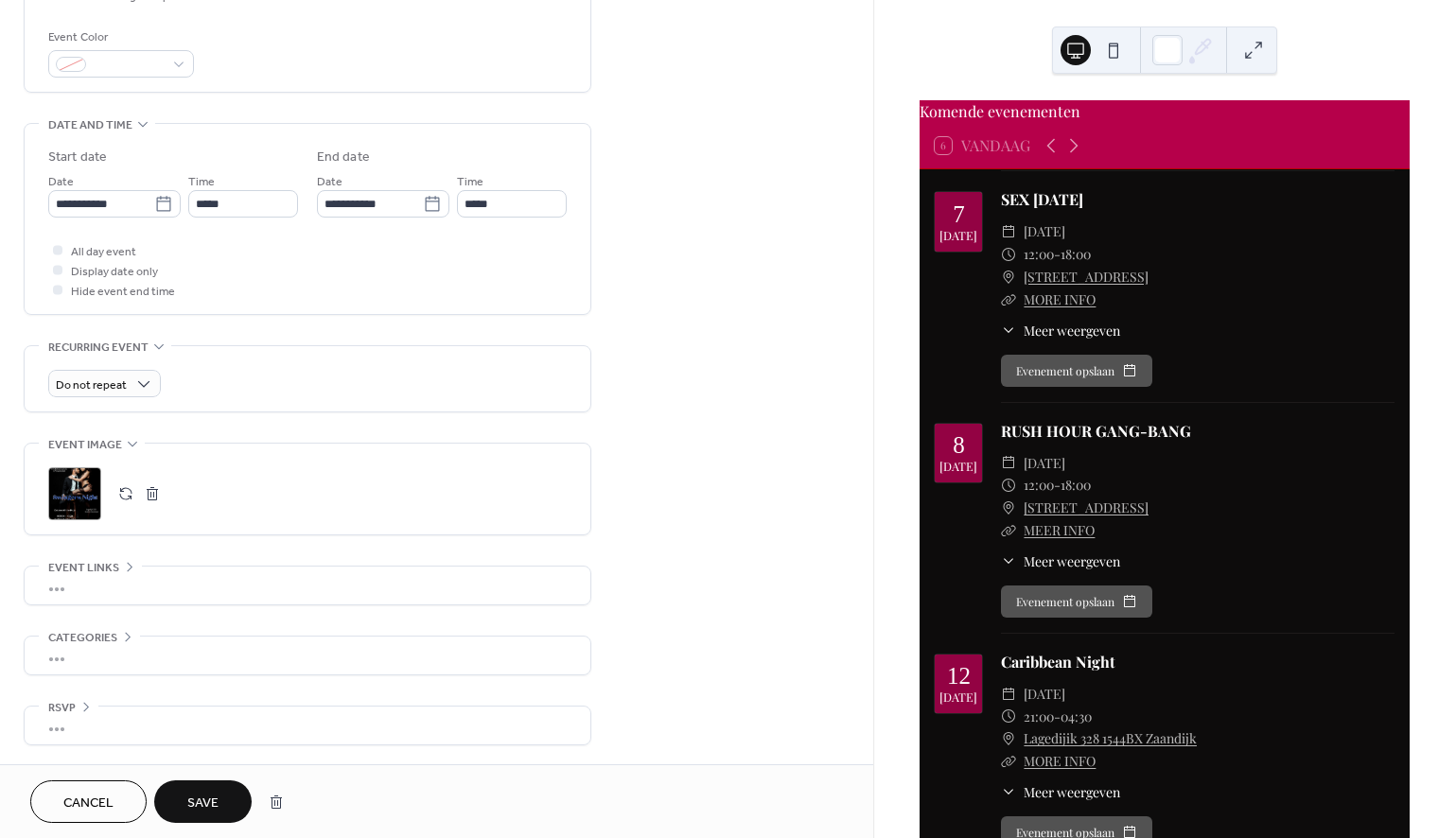 click on "Save" at bounding box center [202, 803] 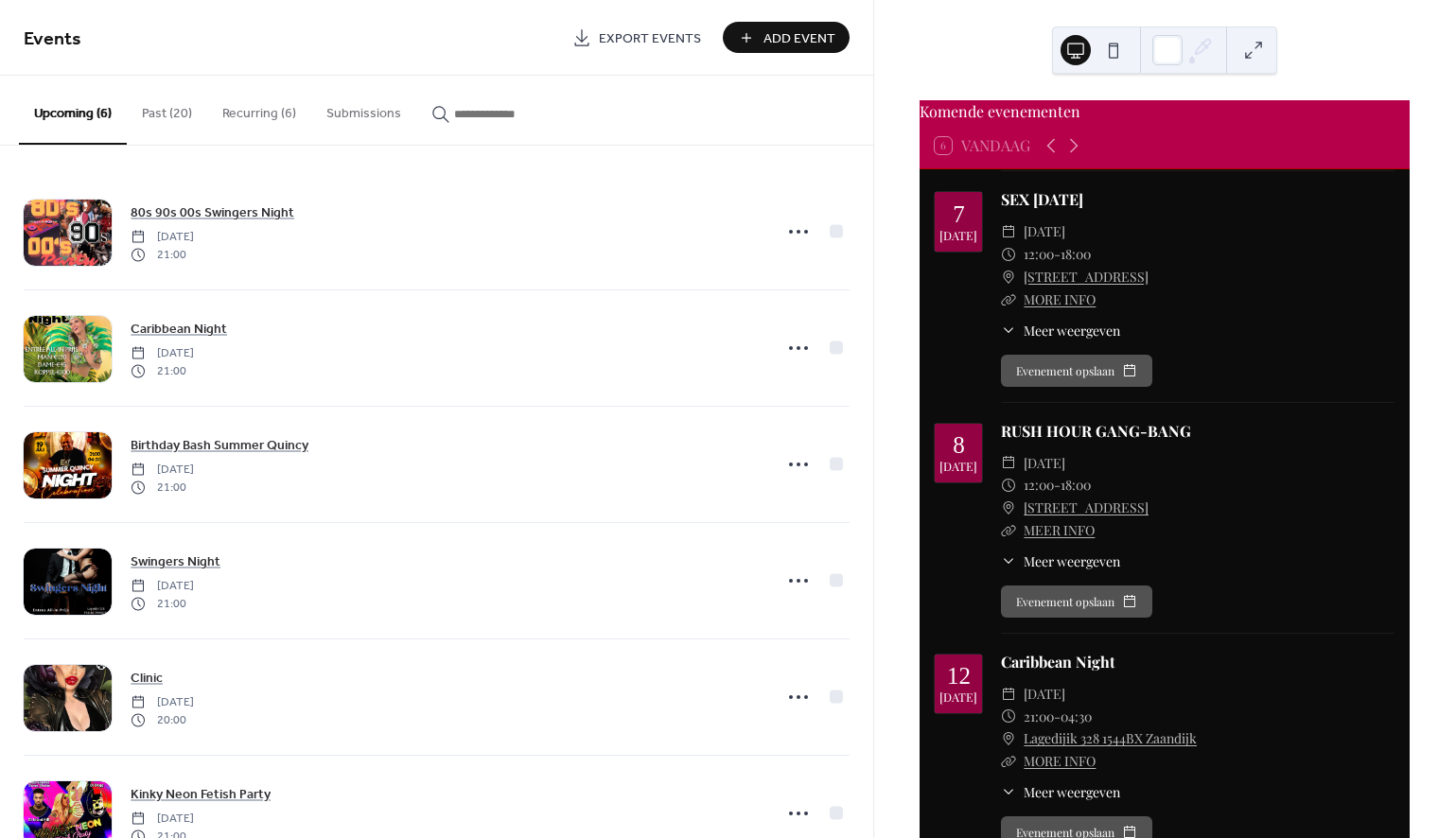 click on "Recurring  (6)" at bounding box center [259, 109] 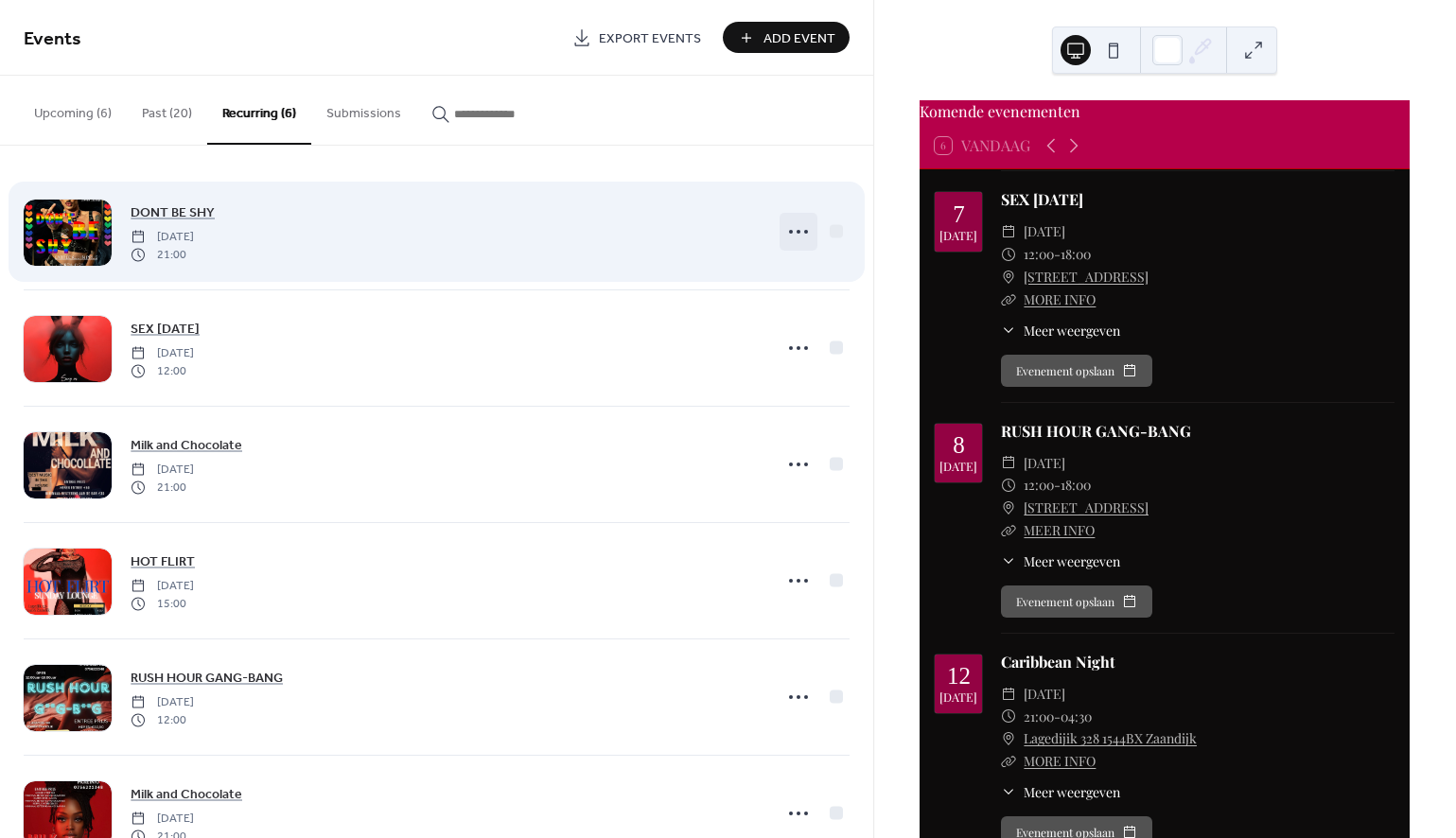 click 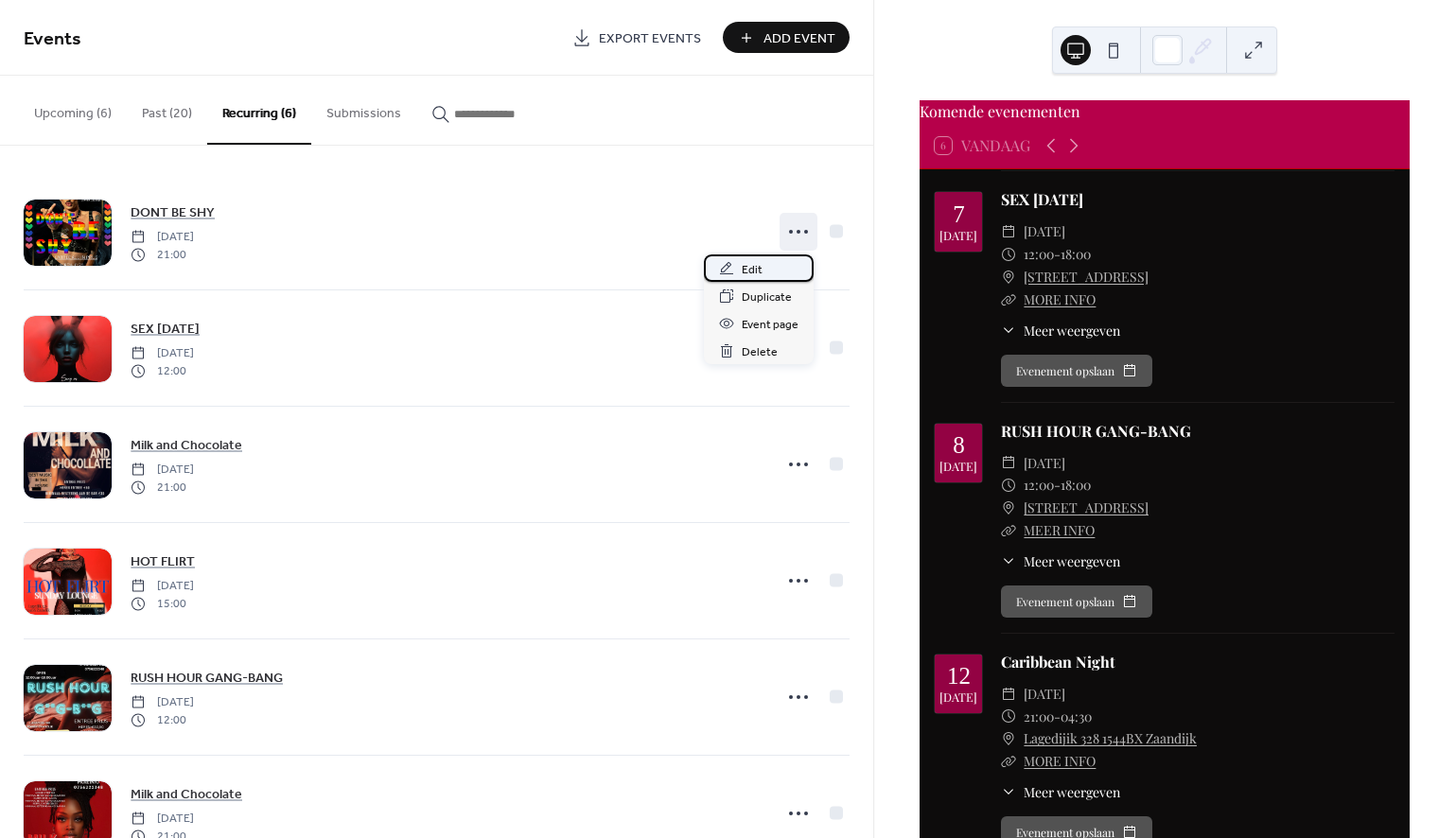 click on "Edit" at bounding box center [759, 268] 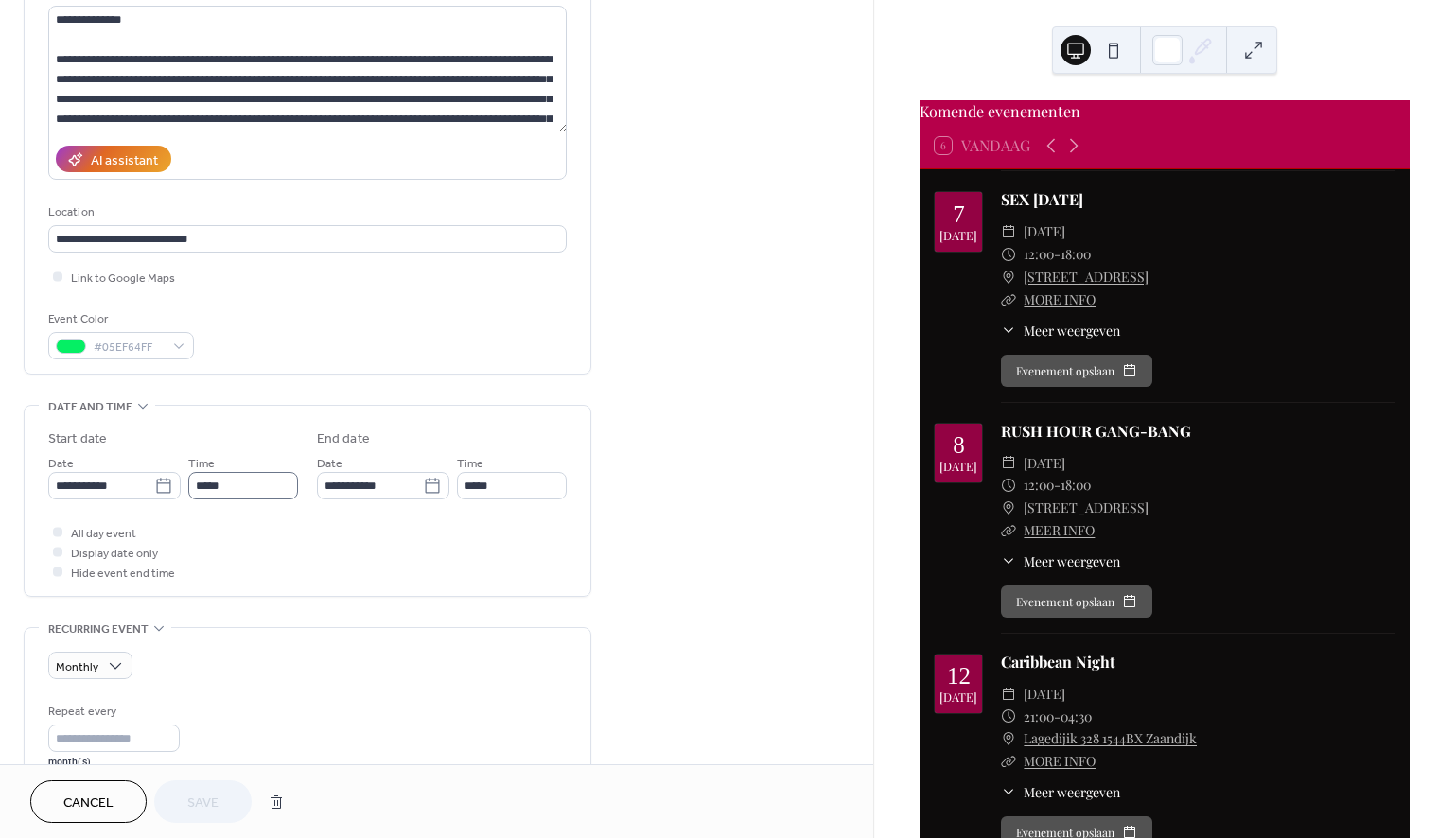 scroll, scrollTop: 215, scrollLeft: 0, axis: vertical 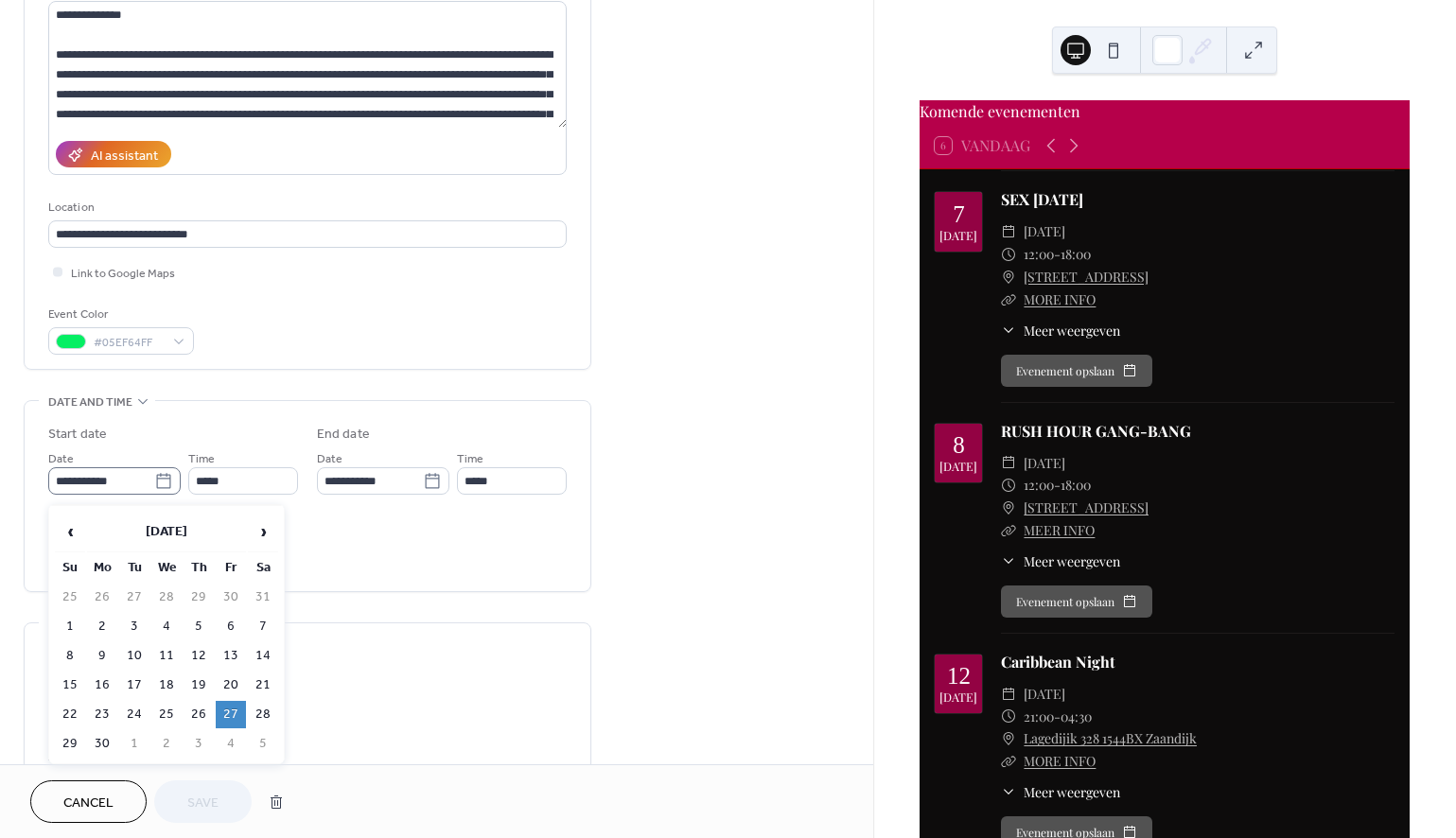 click 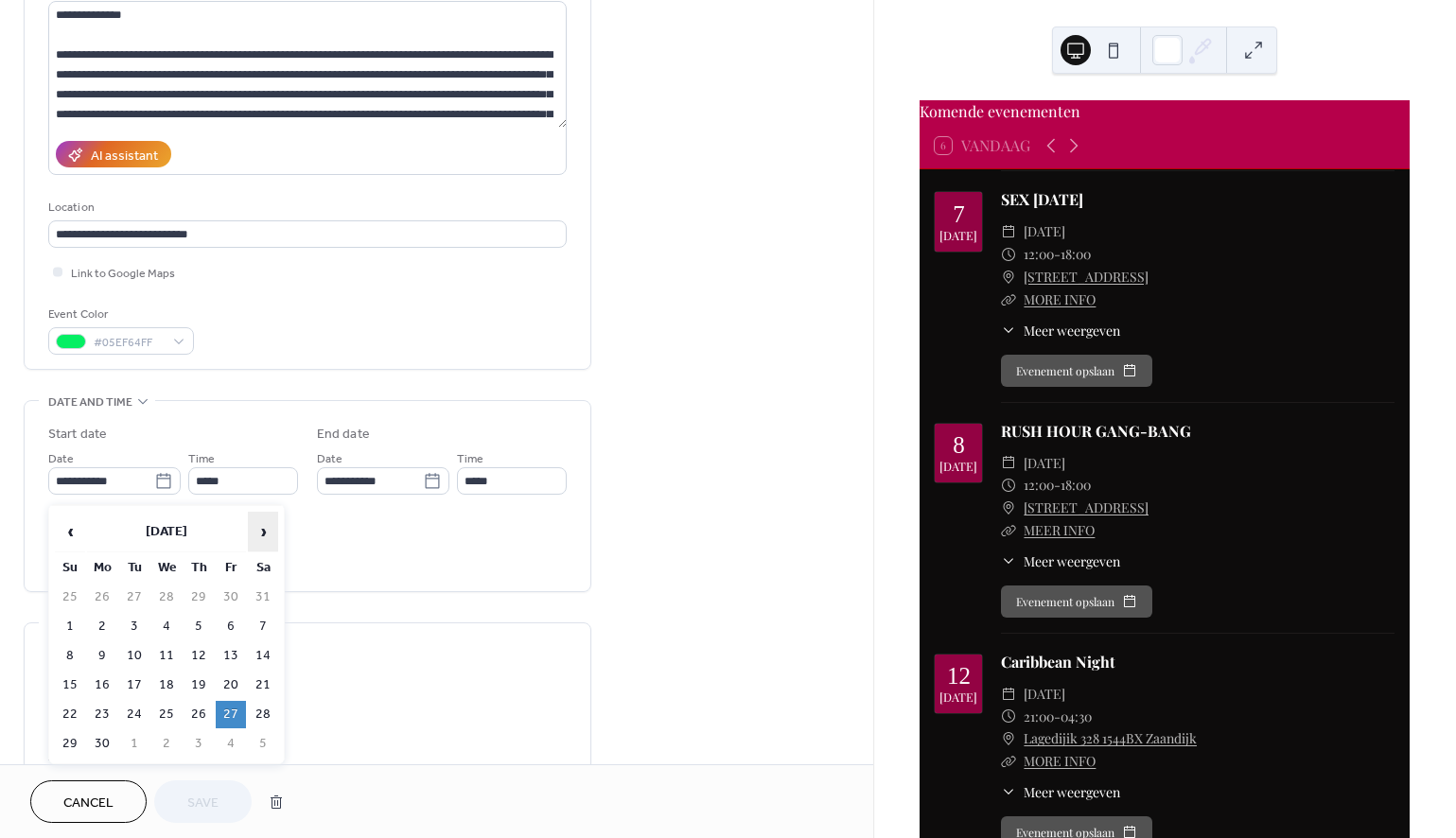 click on "›" at bounding box center (263, 532) 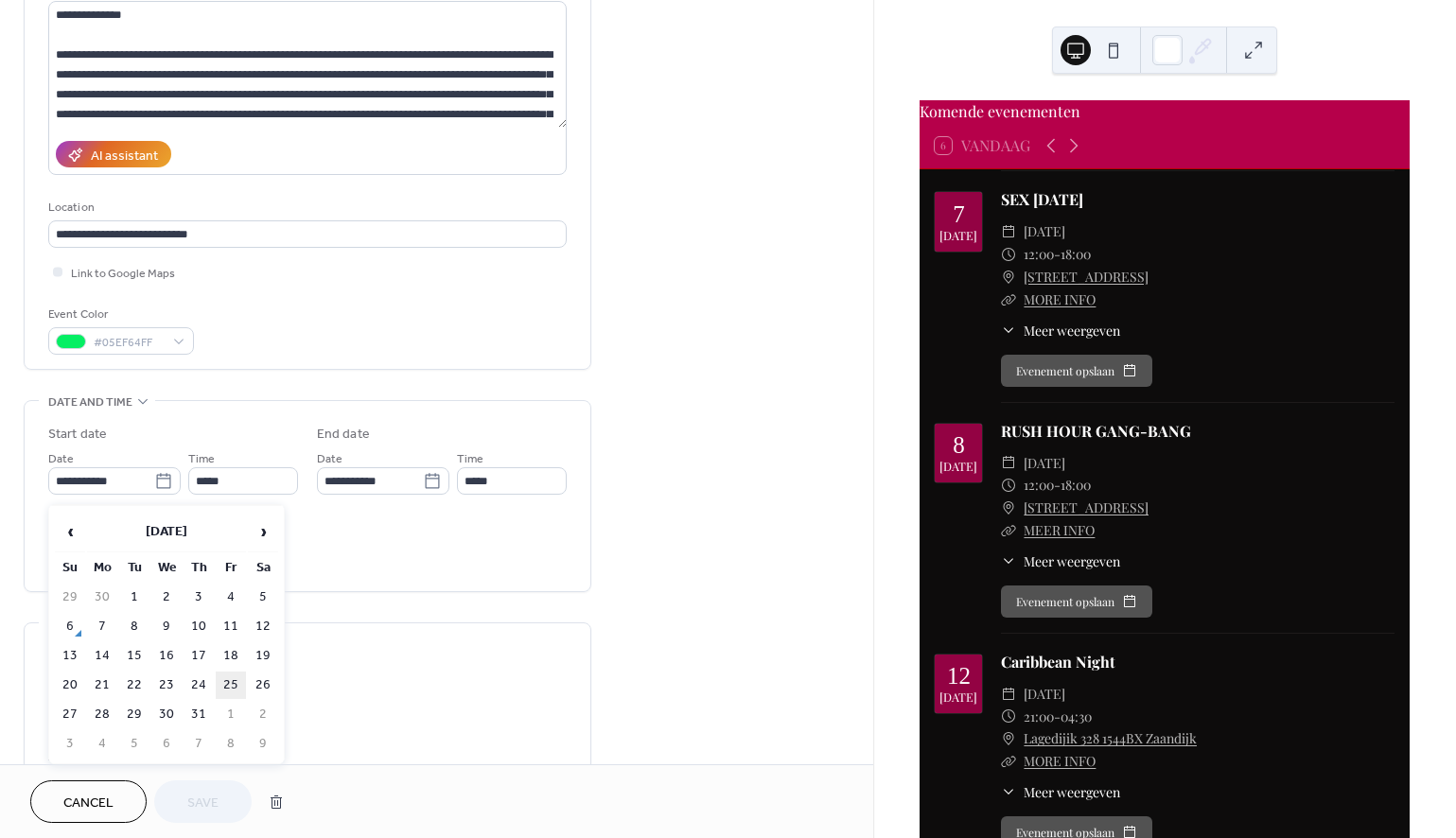 click on "25" at bounding box center (231, 685) 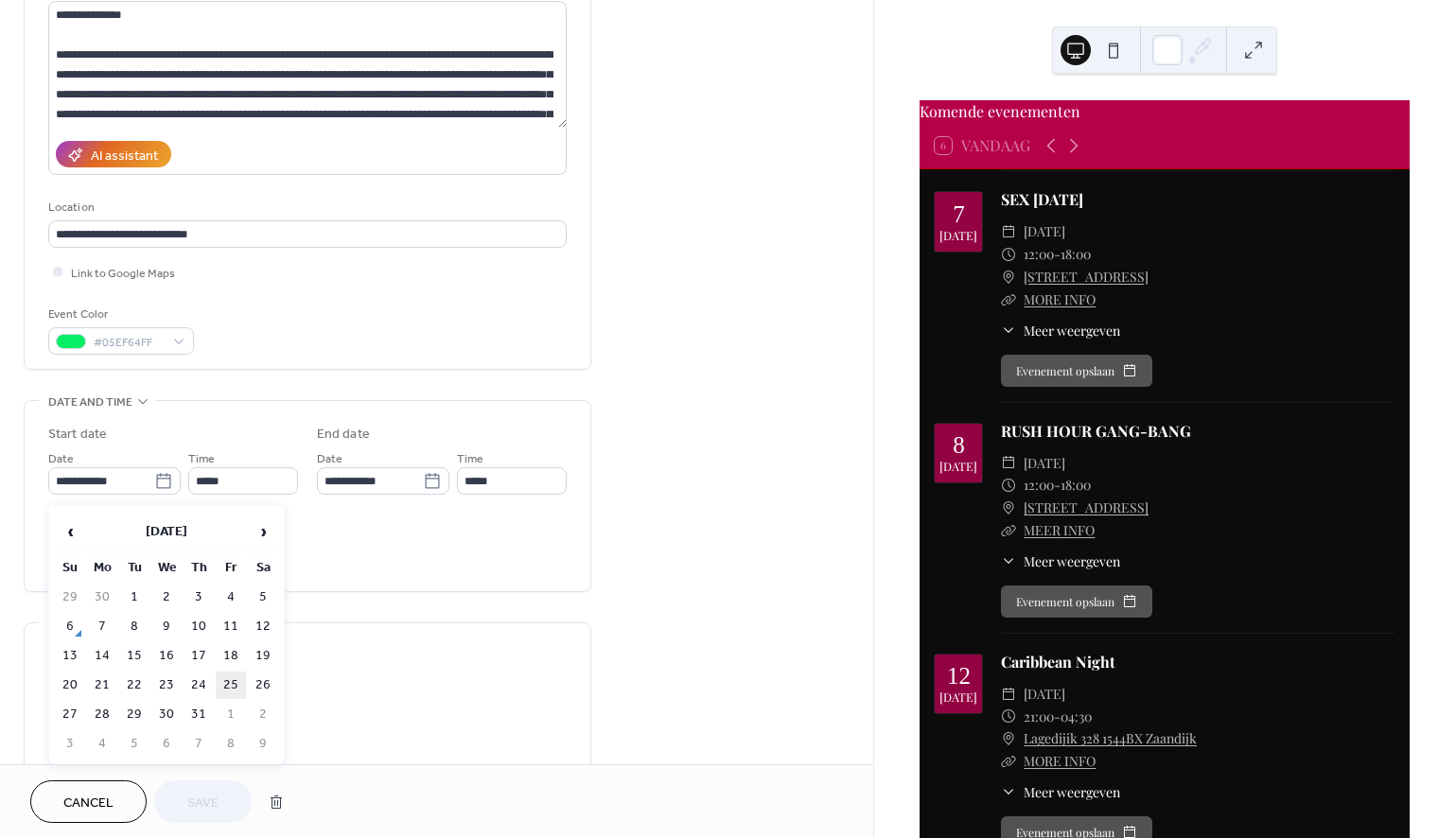 type on "**********" 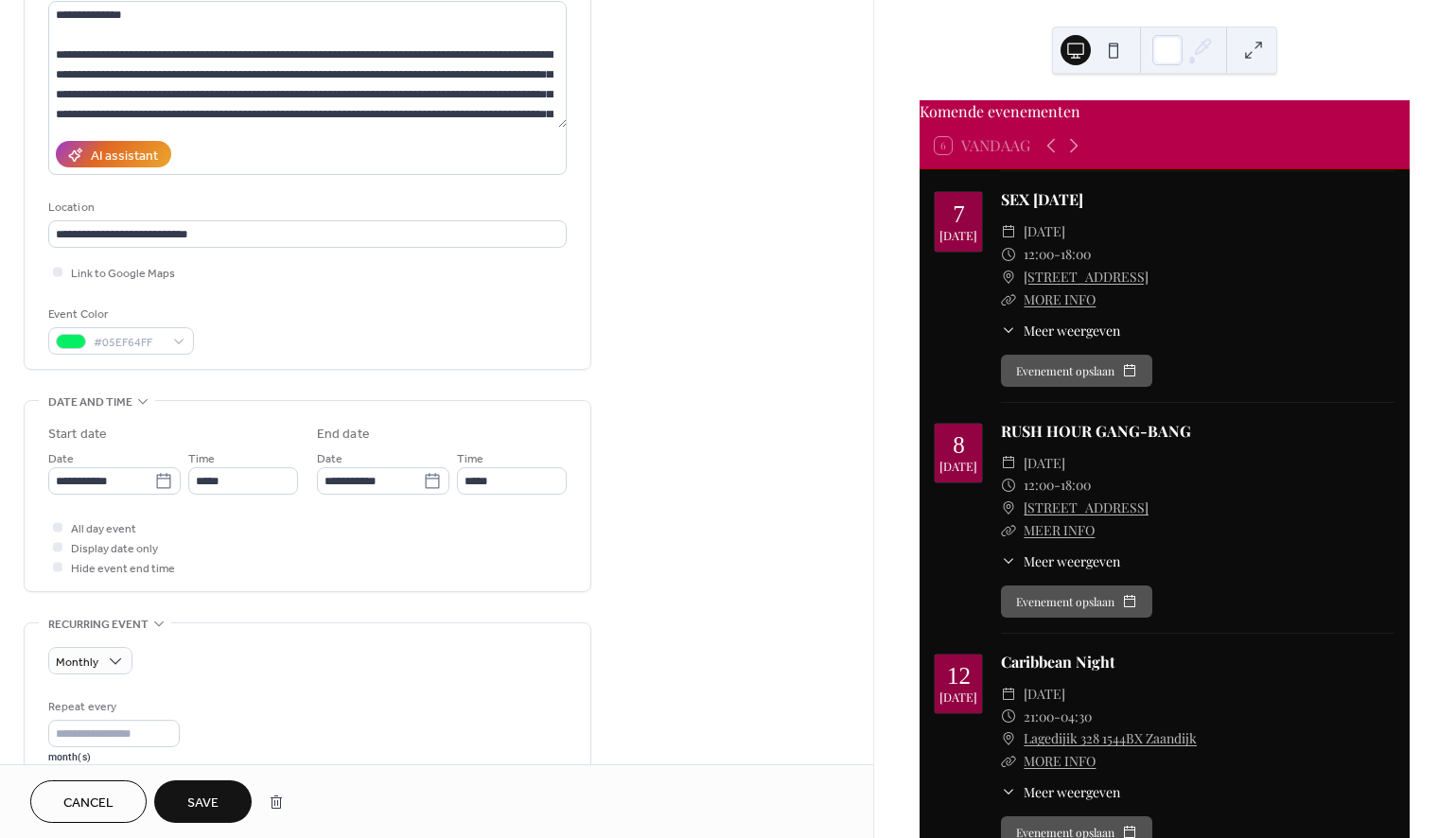 click on "Save" at bounding box center (202, 803) 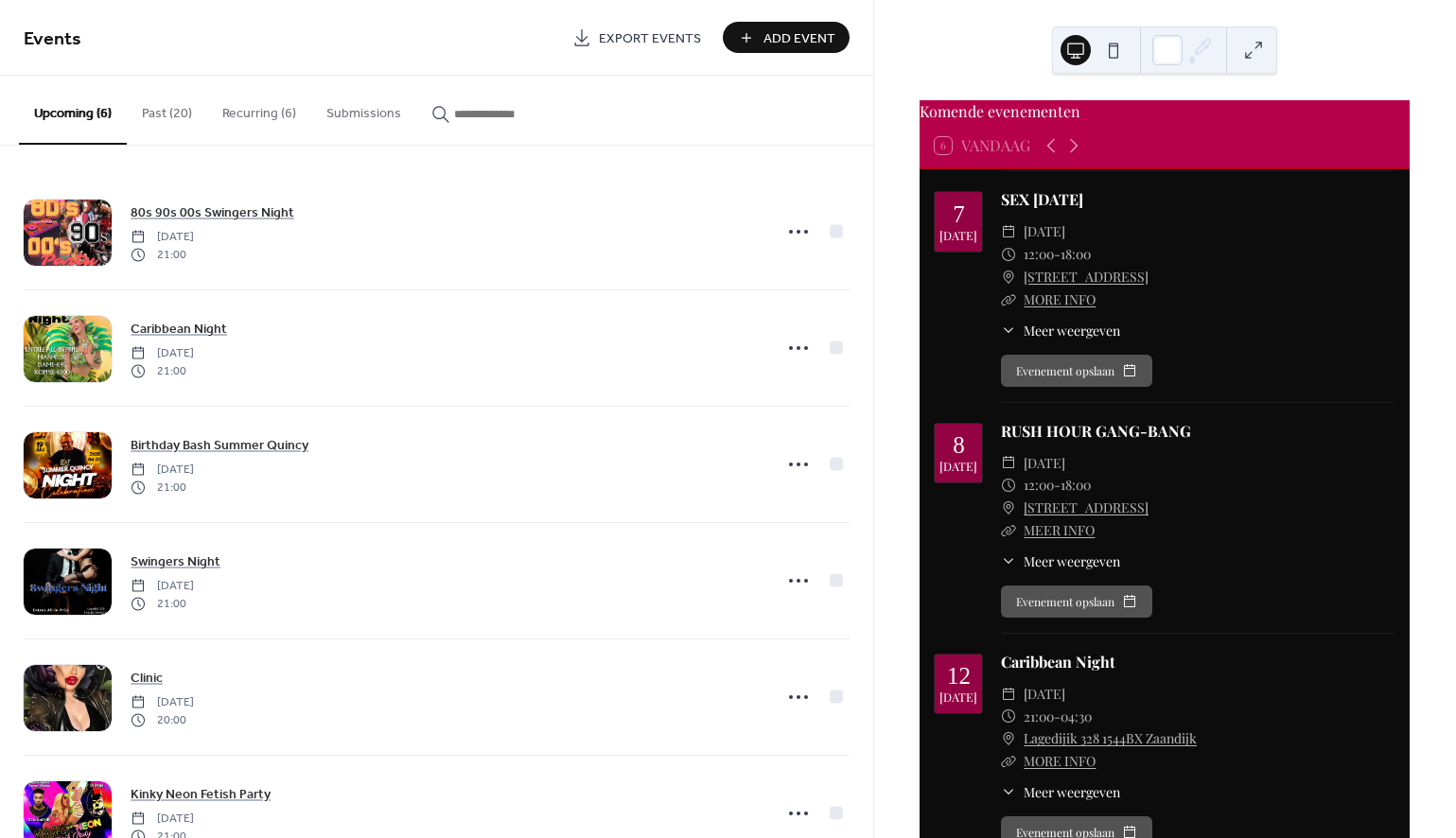 click on "Recurring  (6)" at bounding box center [259, 109] 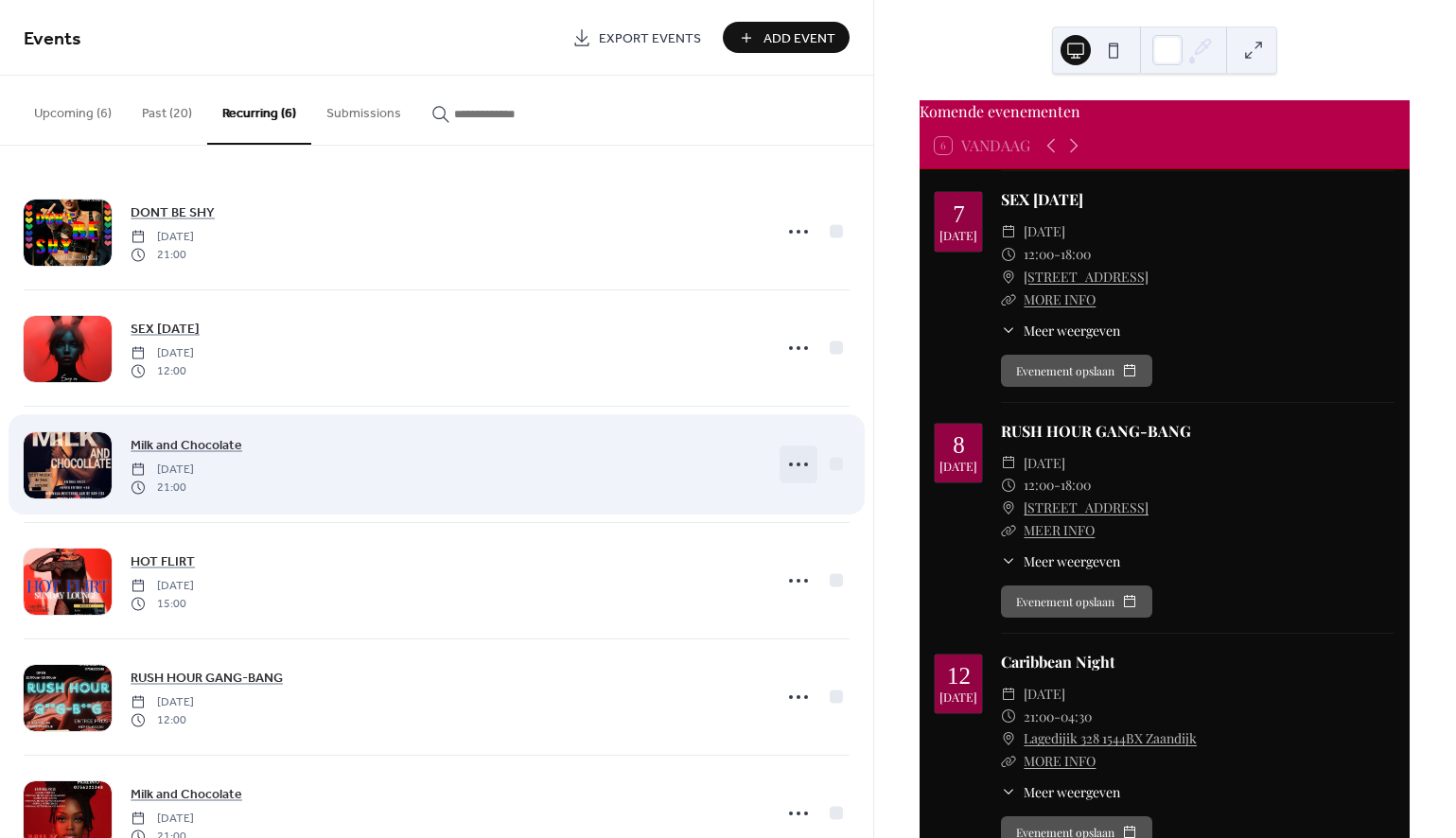 click 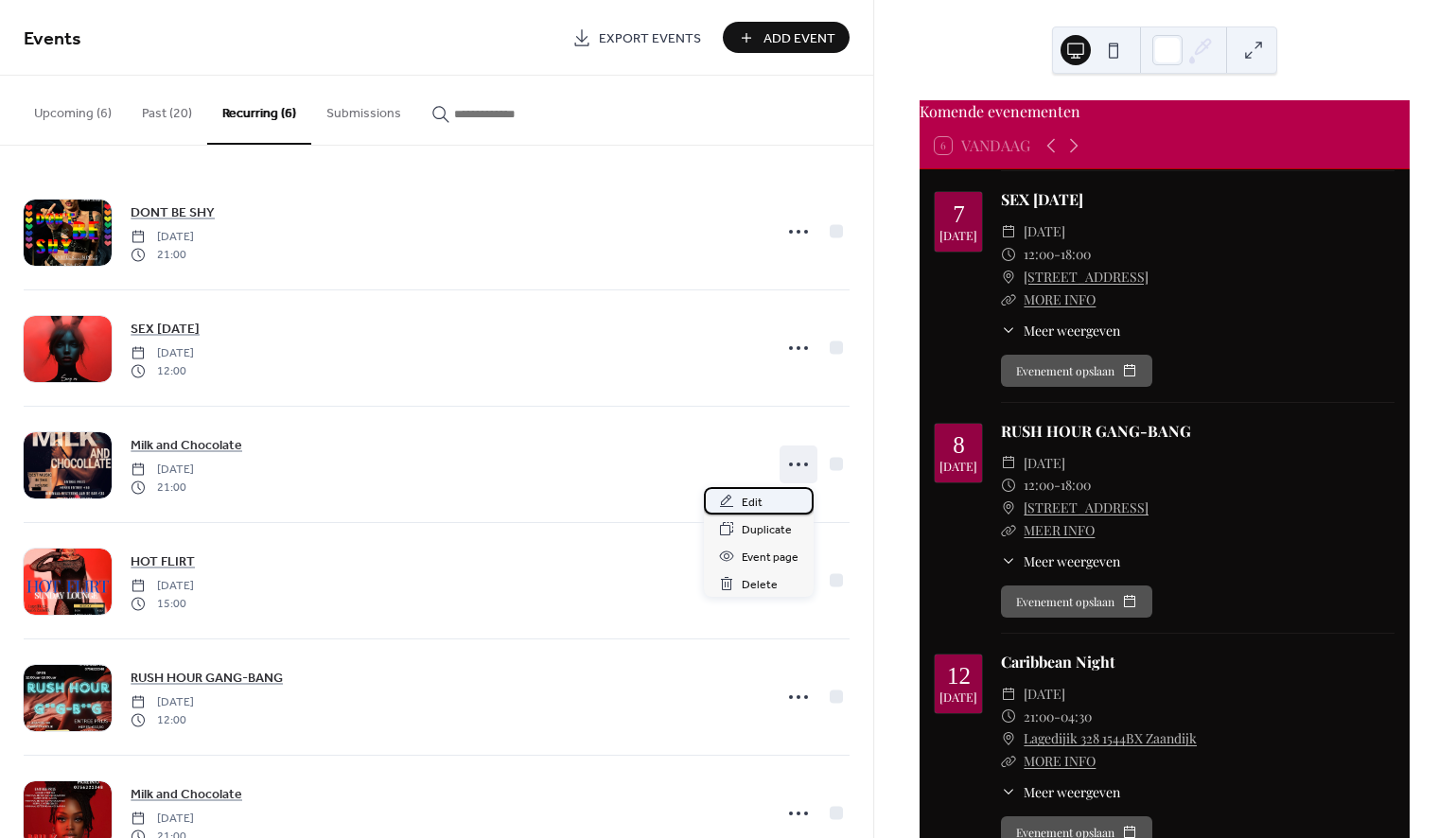 click on "Edit" at bounding box center [752, 502] 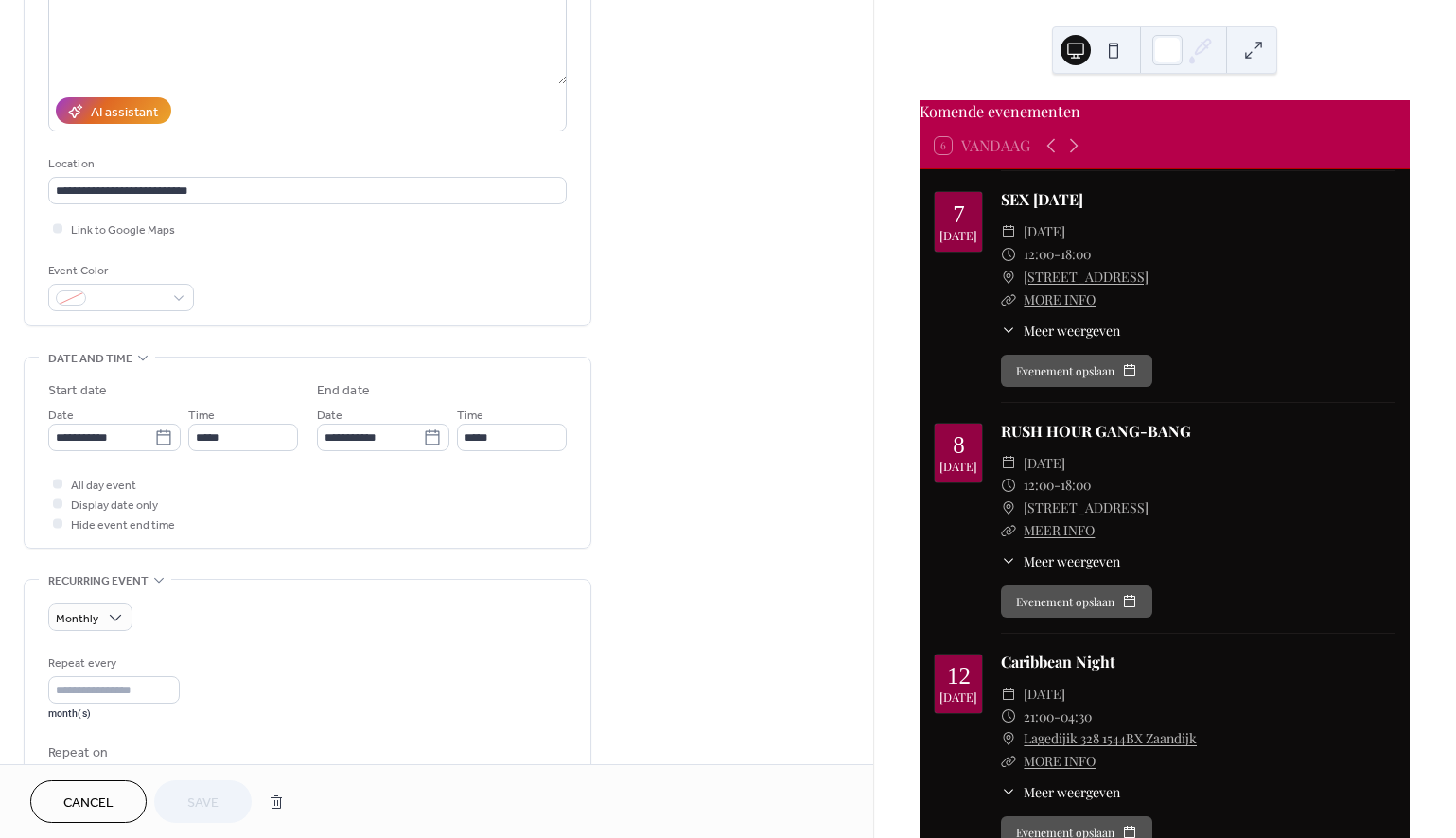 scroll, scrollTop: 259, scrollLeft: 0, axis: vertical 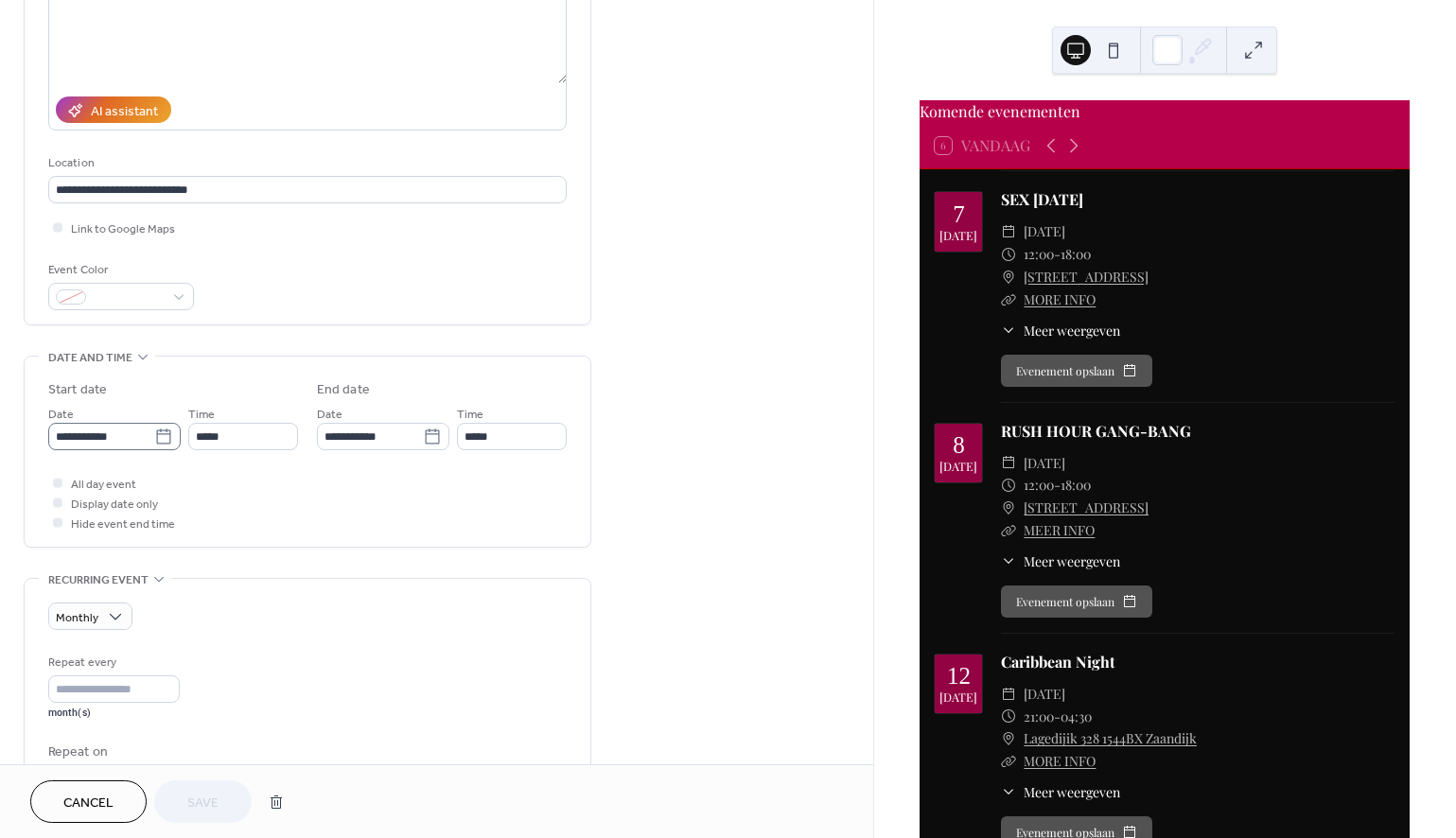 click 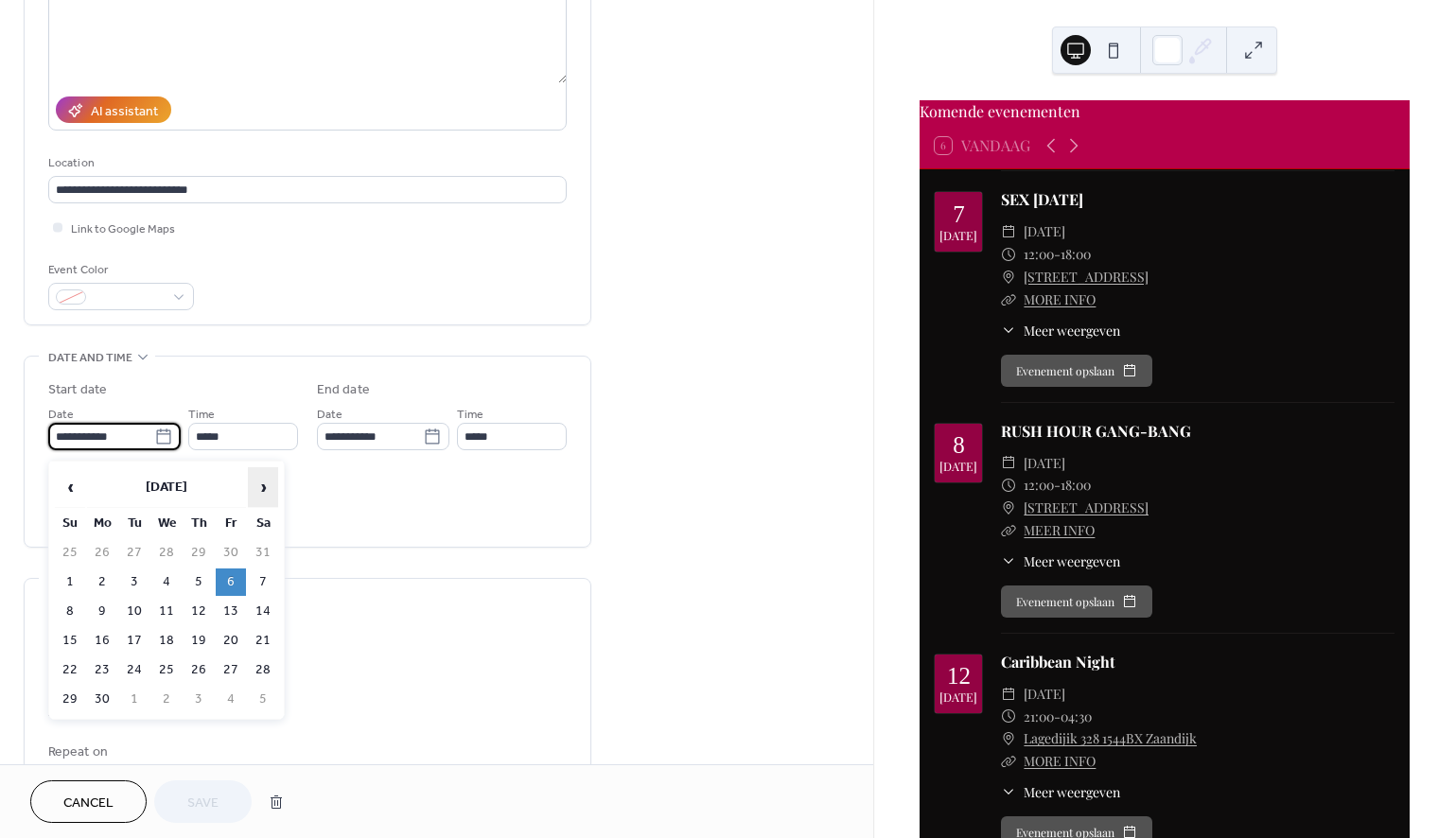 click on "›" at bounding box center (263, 487) 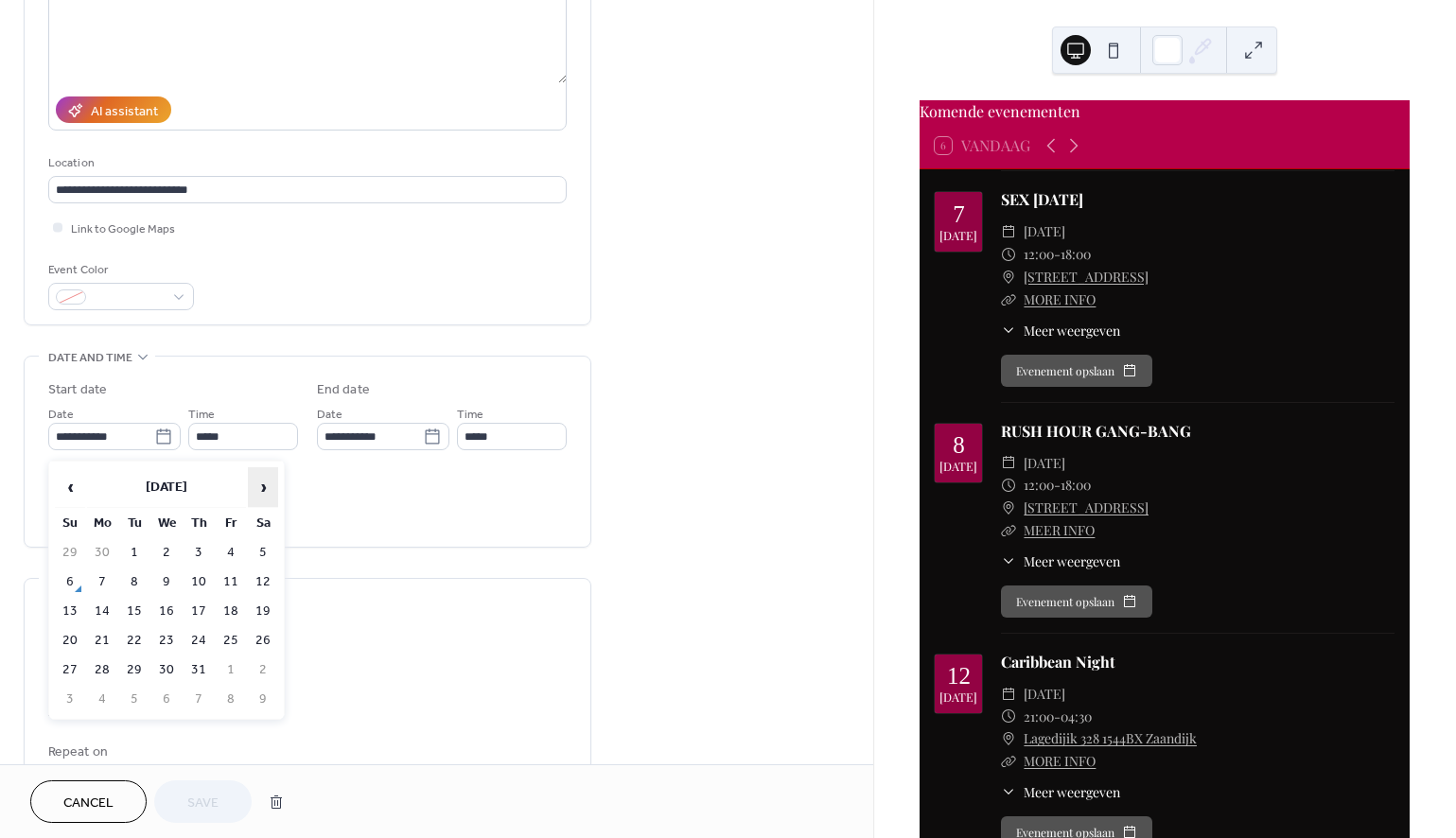 click on "›" at bounding box center (263, 487) 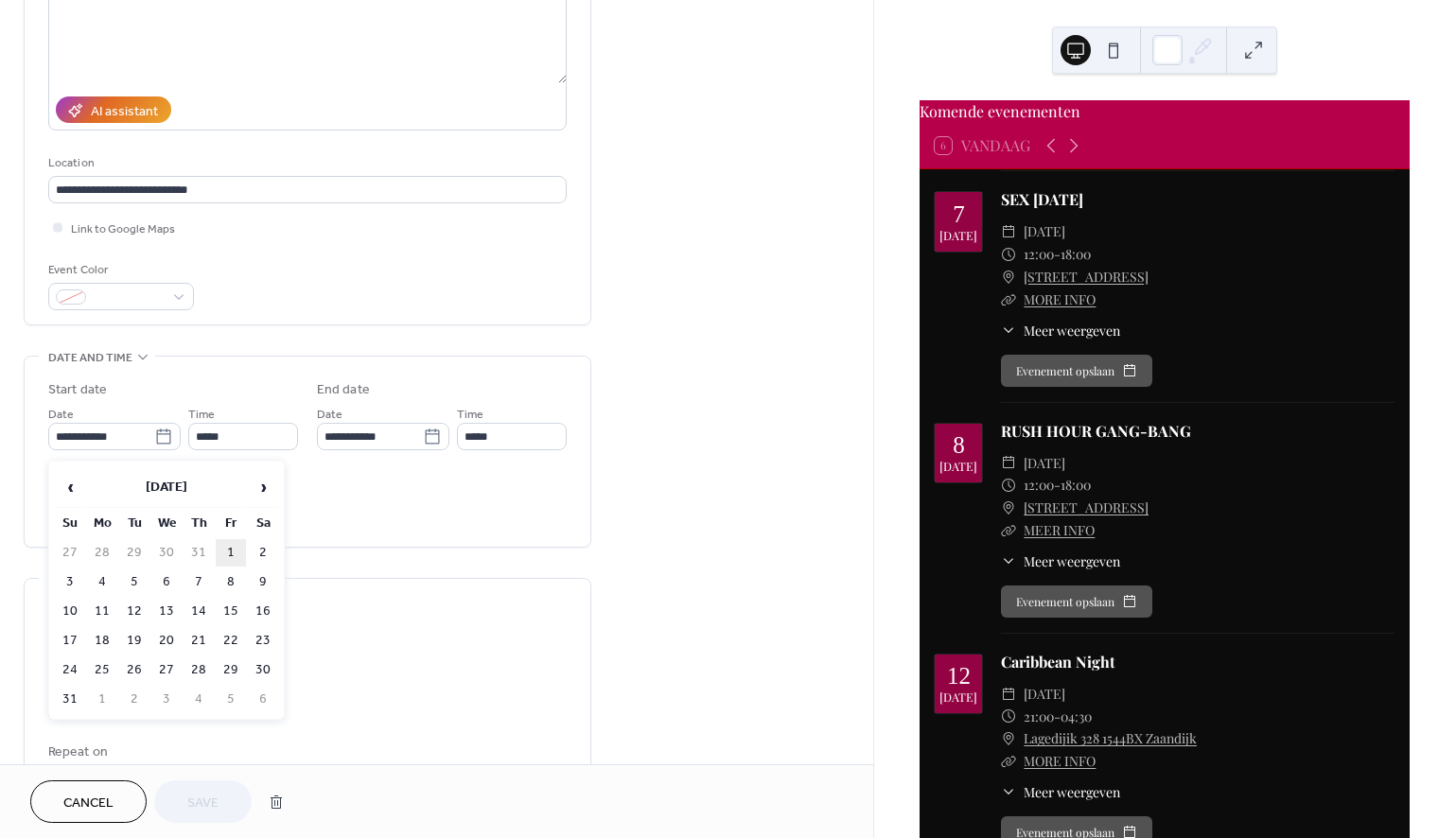 click on "1" at bounding box center [231, 552] 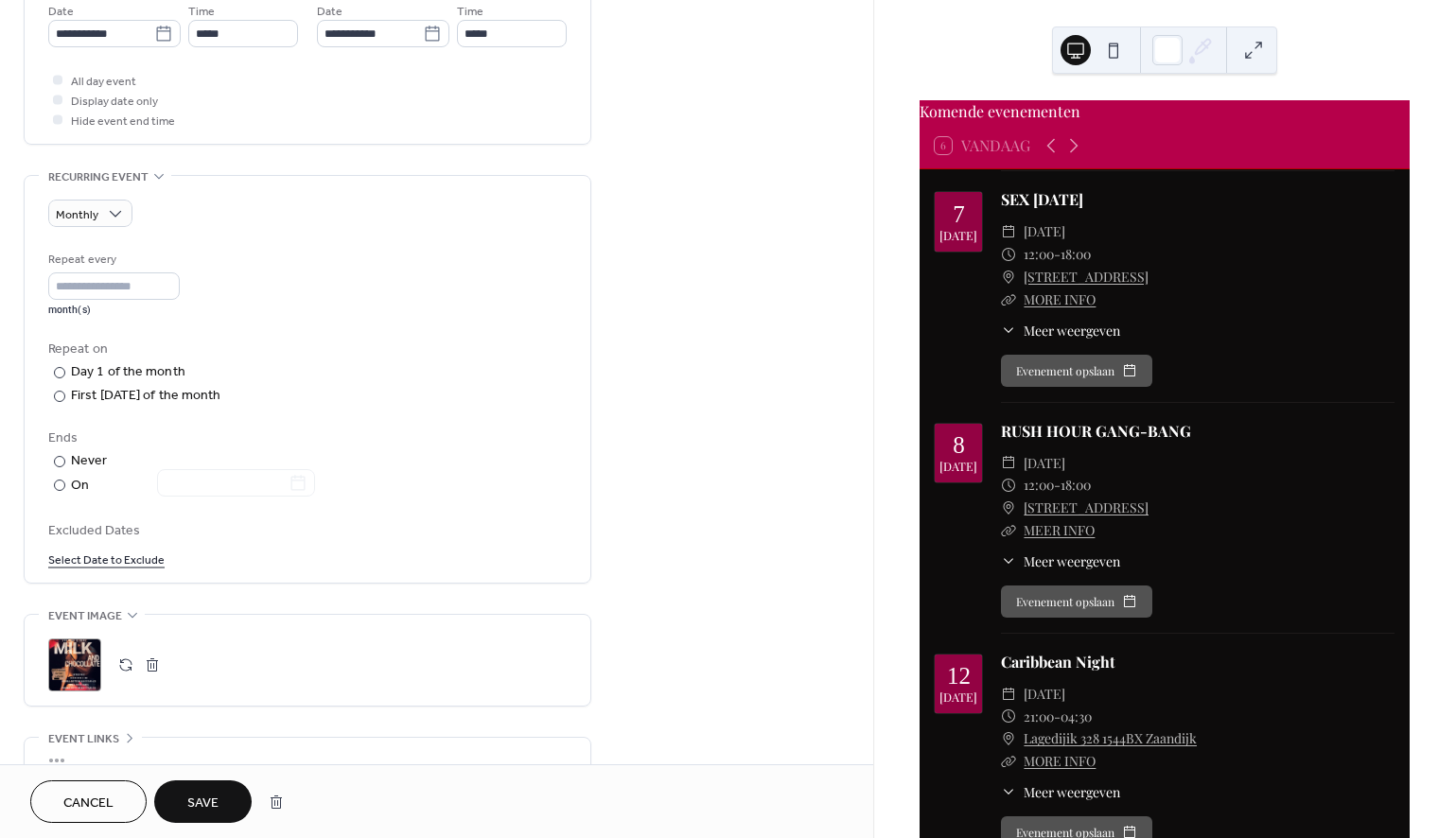 scroll, scrollTop: 668, scrollLeft: 0, axis: vertical 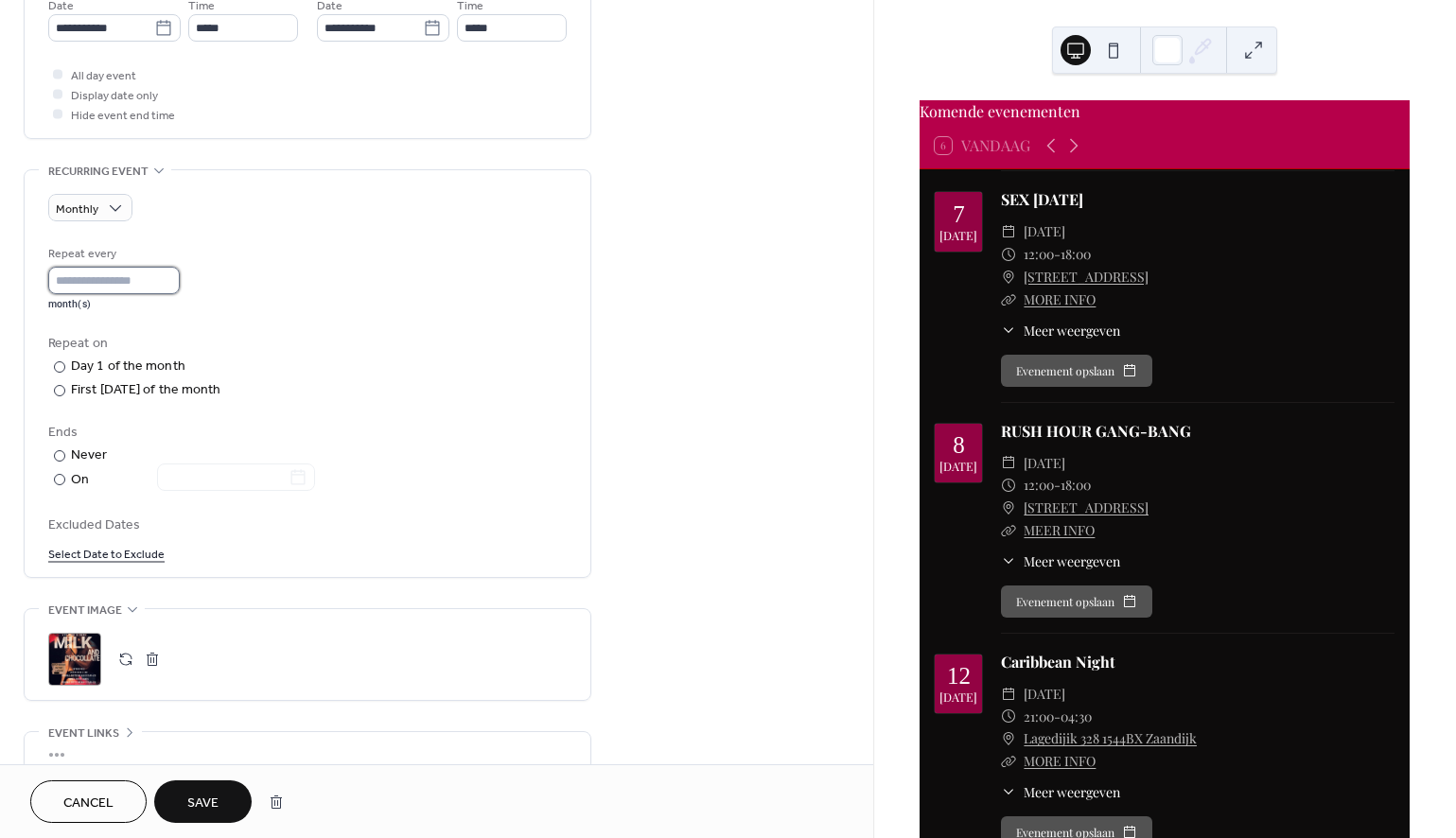 click on "*" at bounding box center [114, 280] 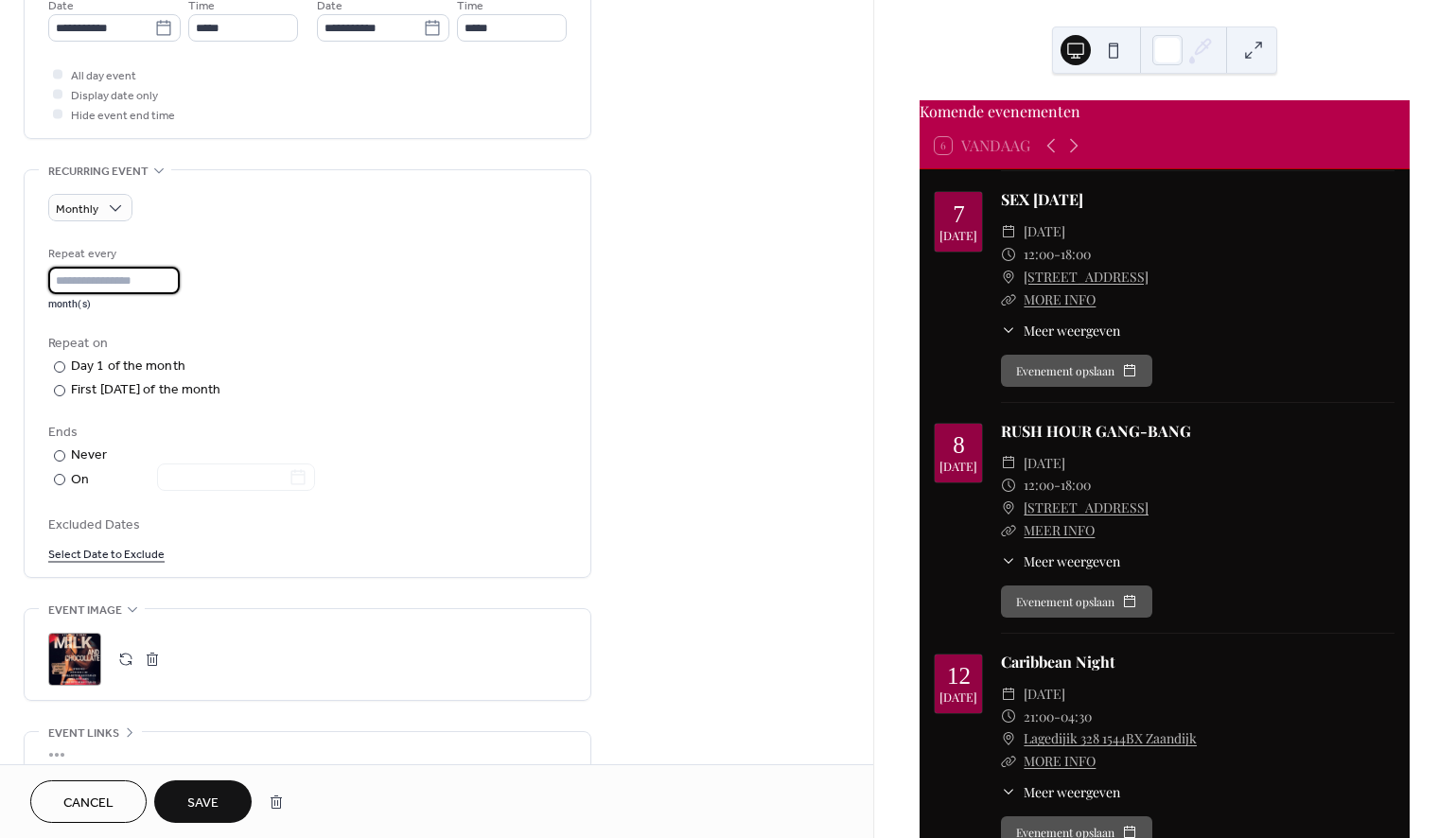 type on "*" 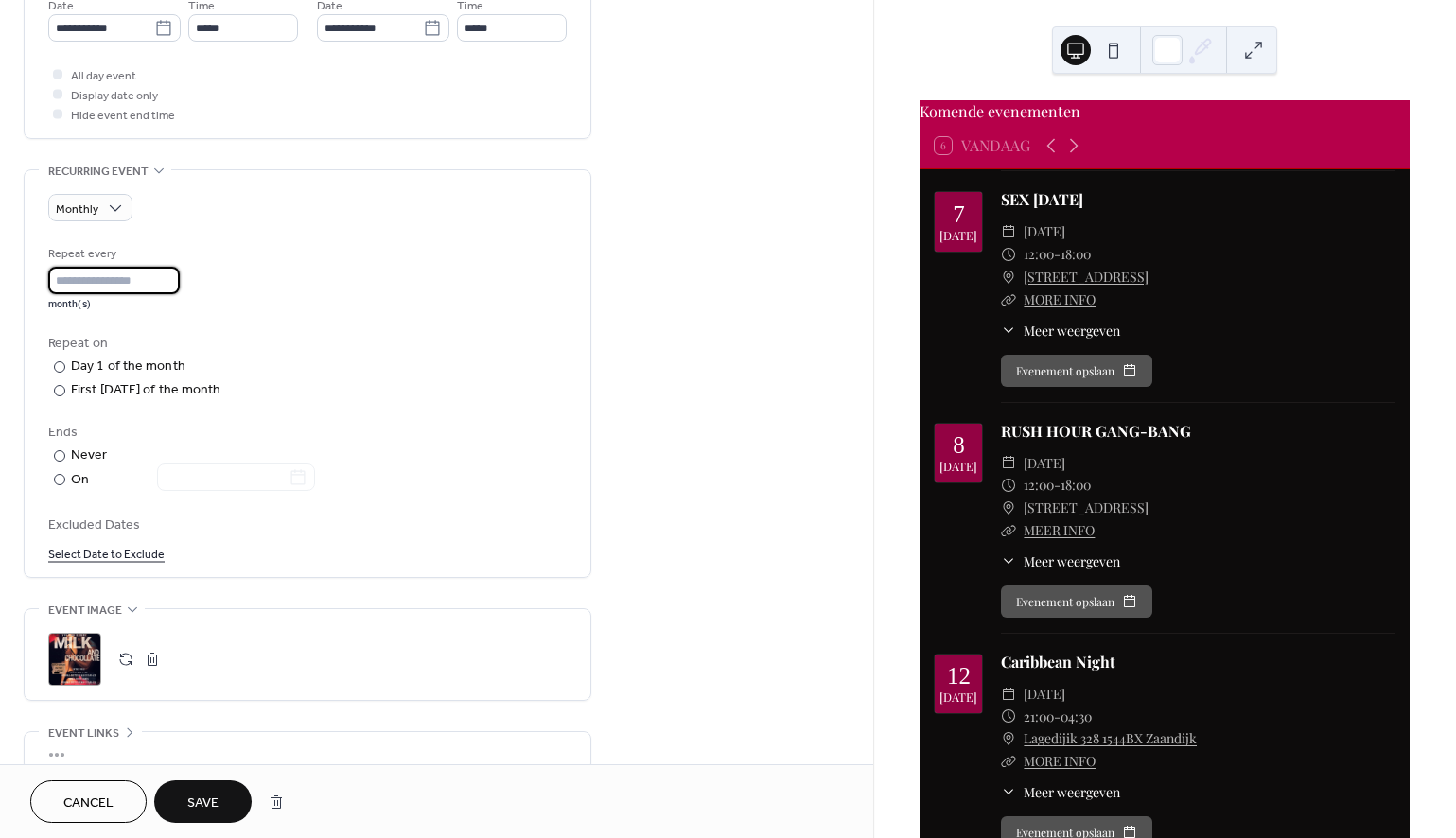 click on ";" at bounding box center [75, 659] 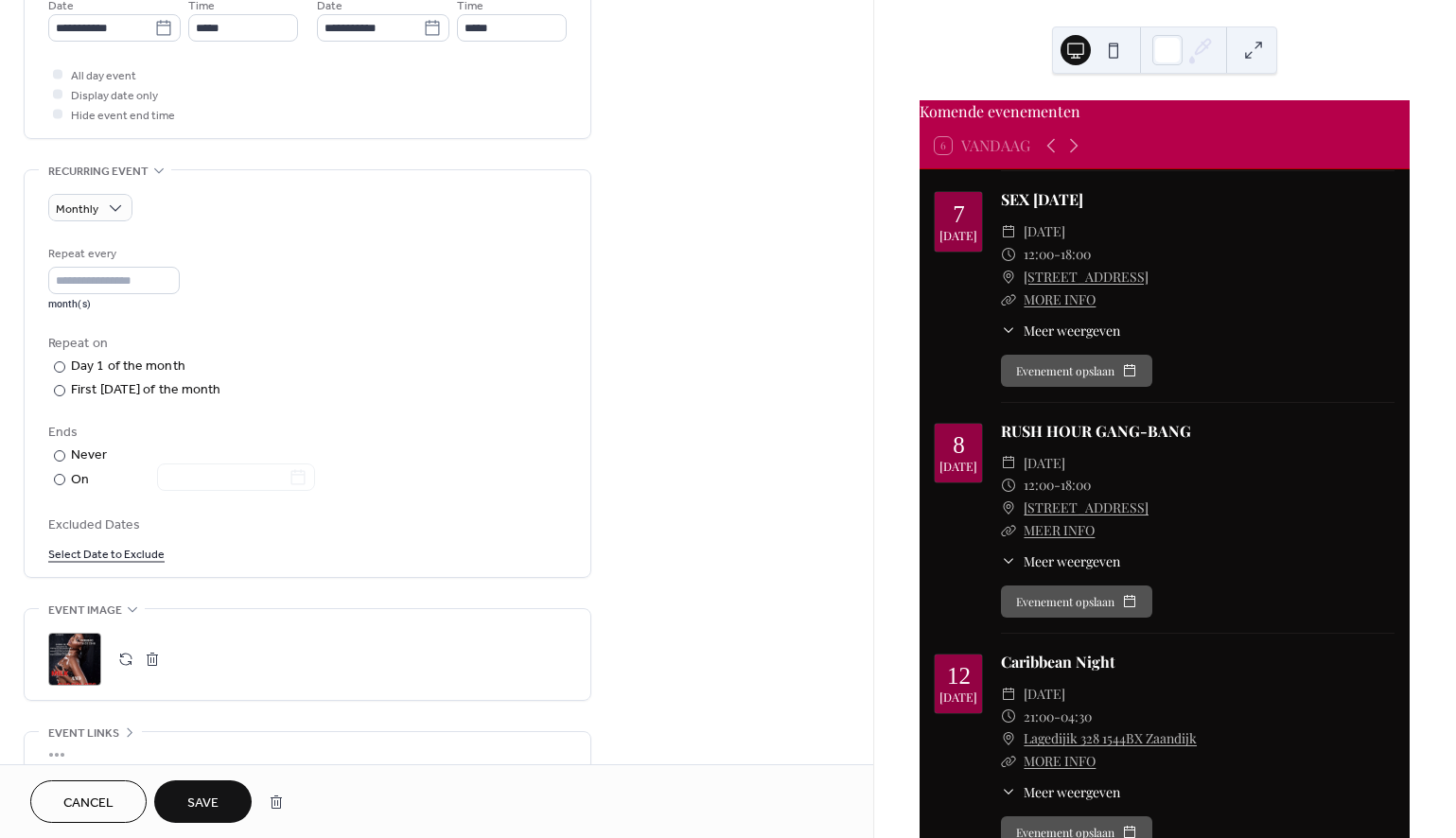 click on "Save" at bounding box center [202, 803] 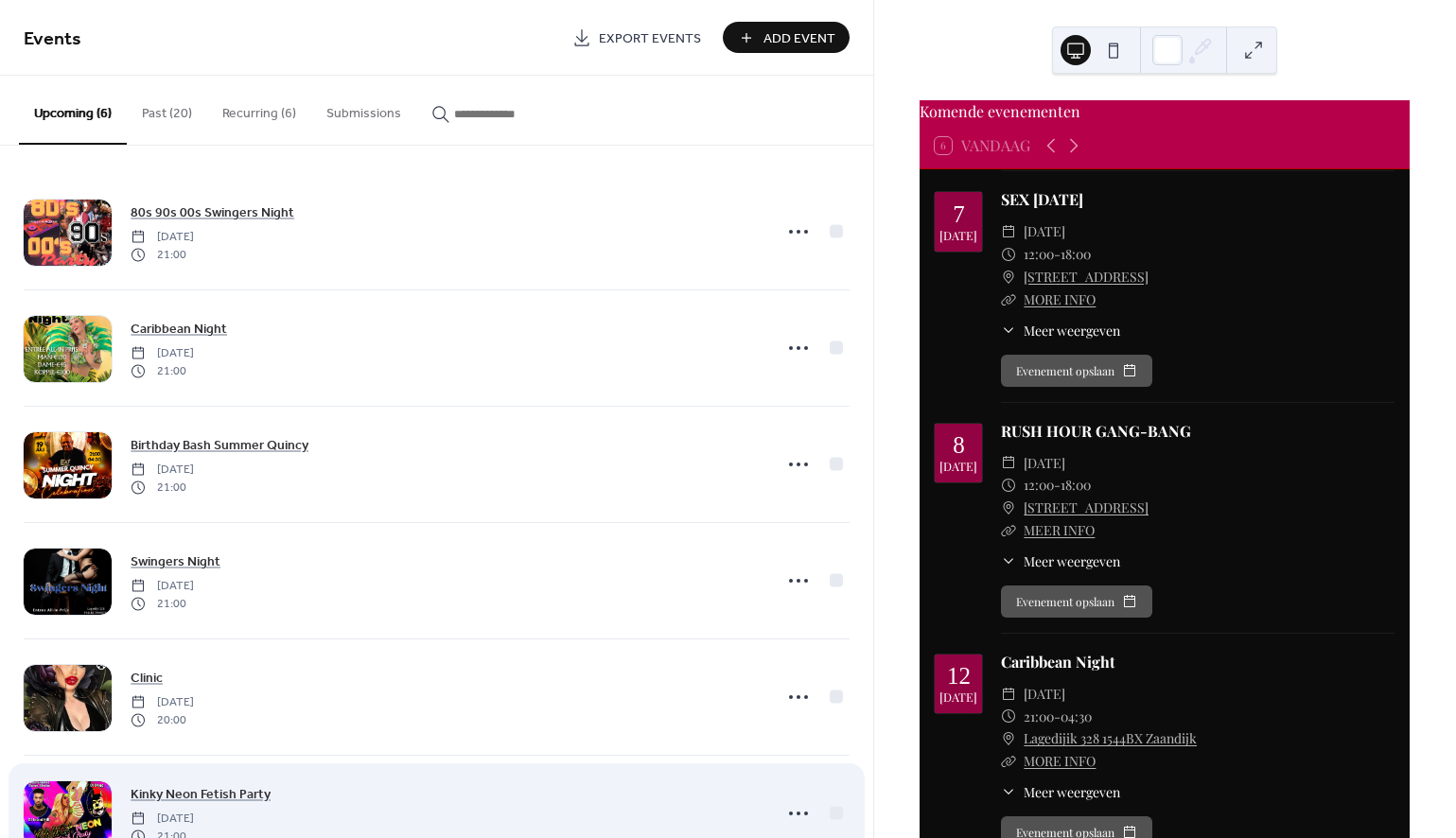 scroll, scrollTop: 0, scrollLeft: 0, axis: both 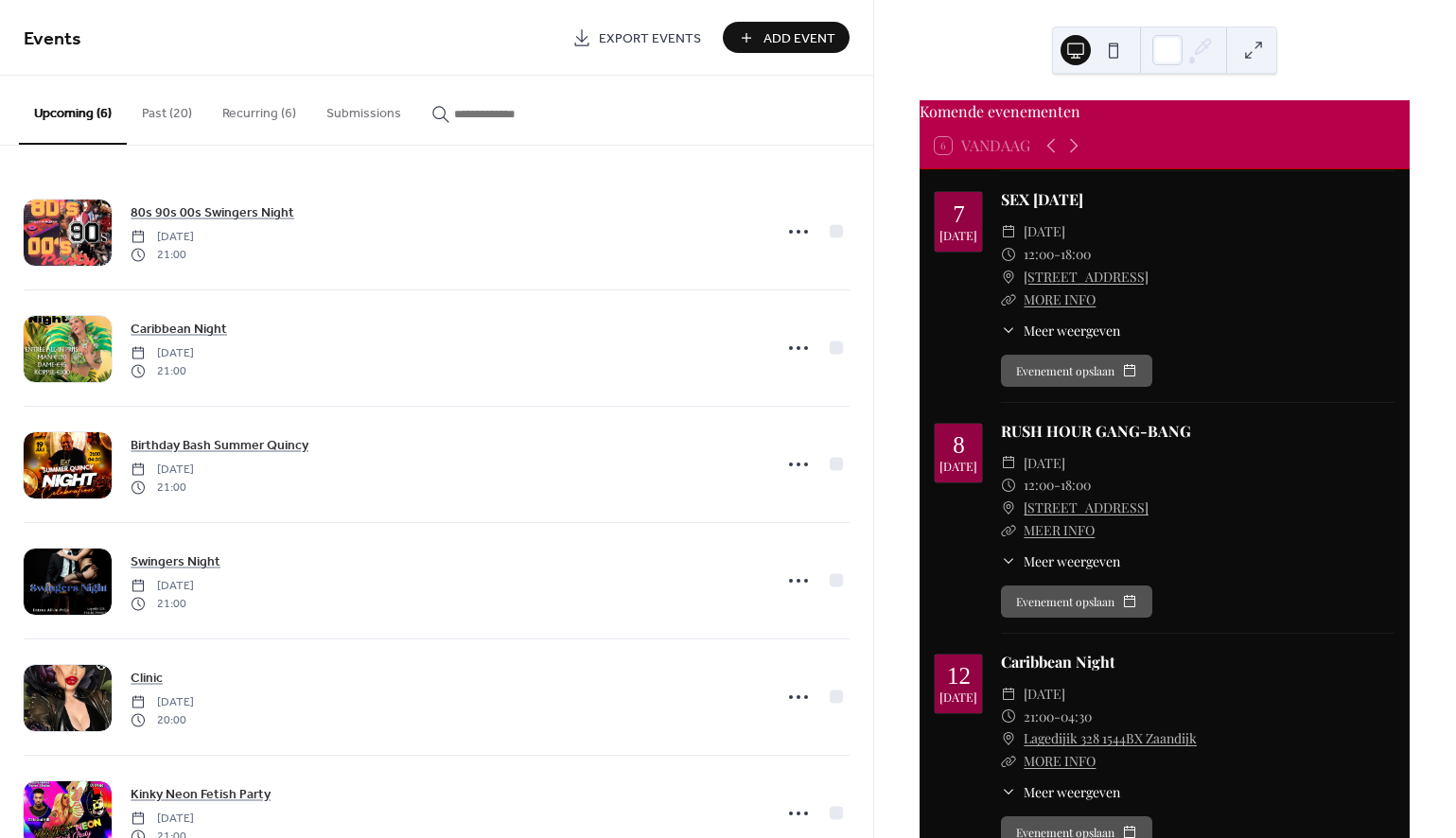 click on "Past  (20)" at bounding box center (167, 109) 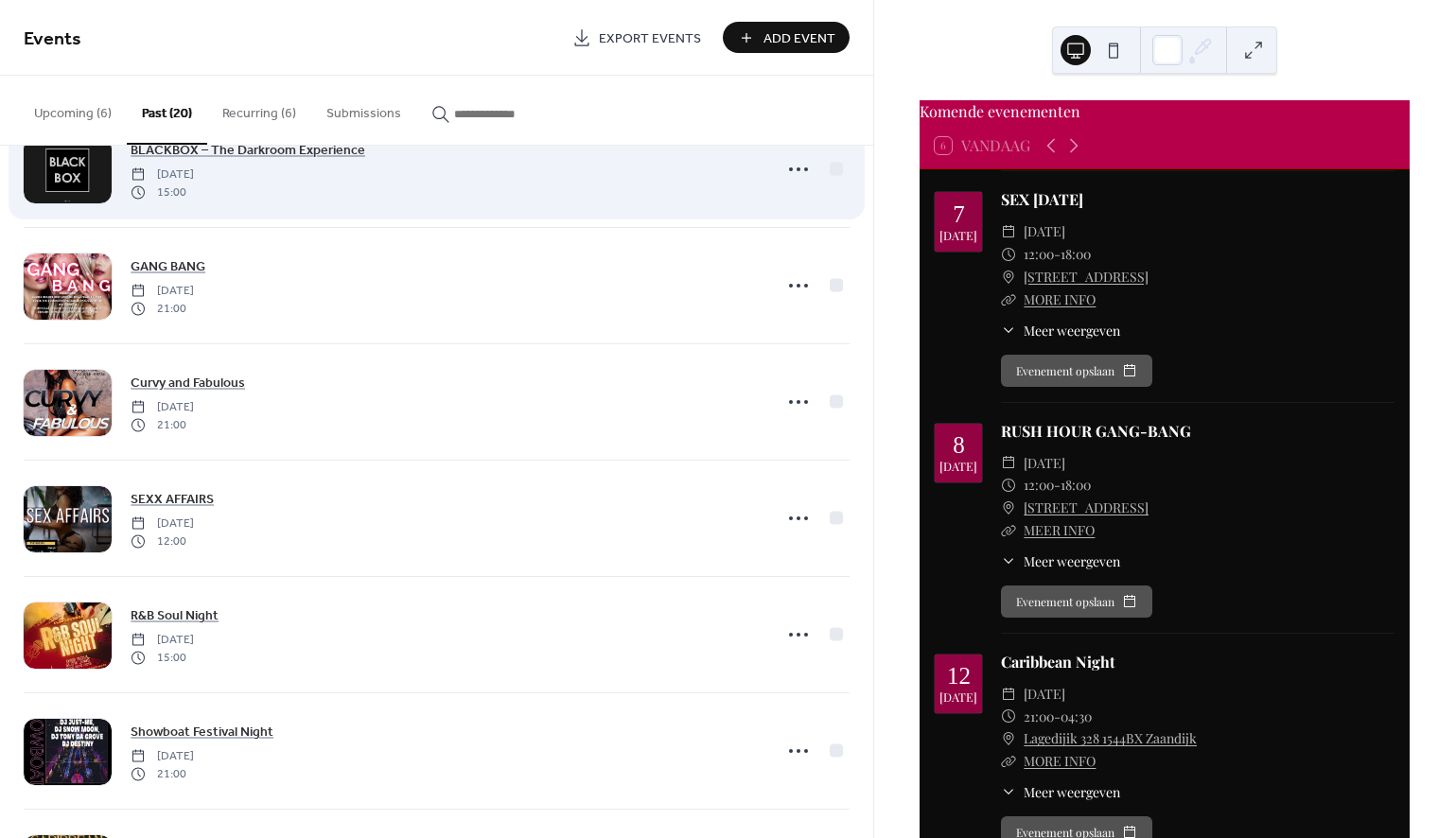 scroll, scrollTop: 183, scrollLeft: 0, axis: vertical 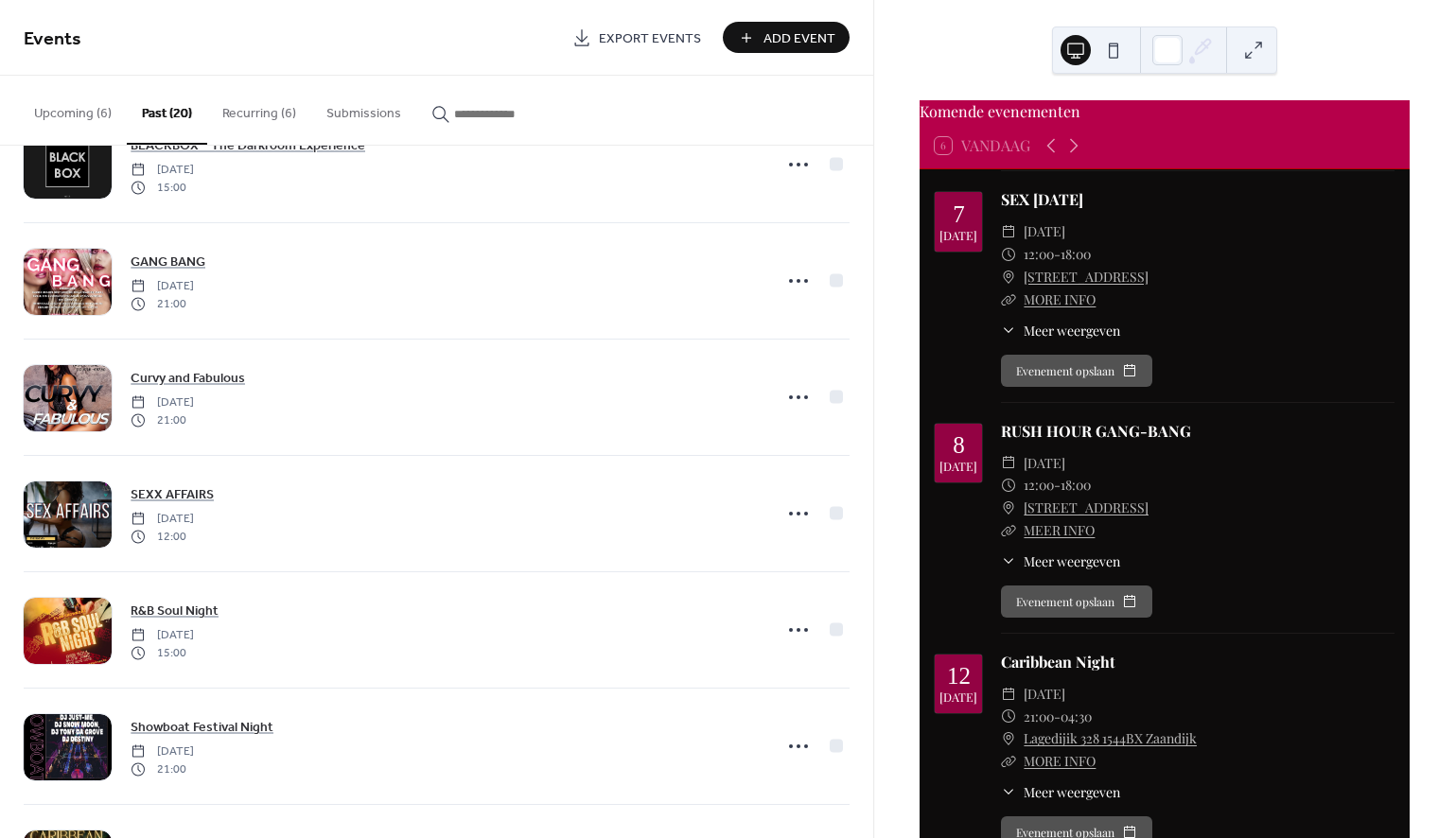 click on "Recurring  (6)" at bounding box center (259, 109) 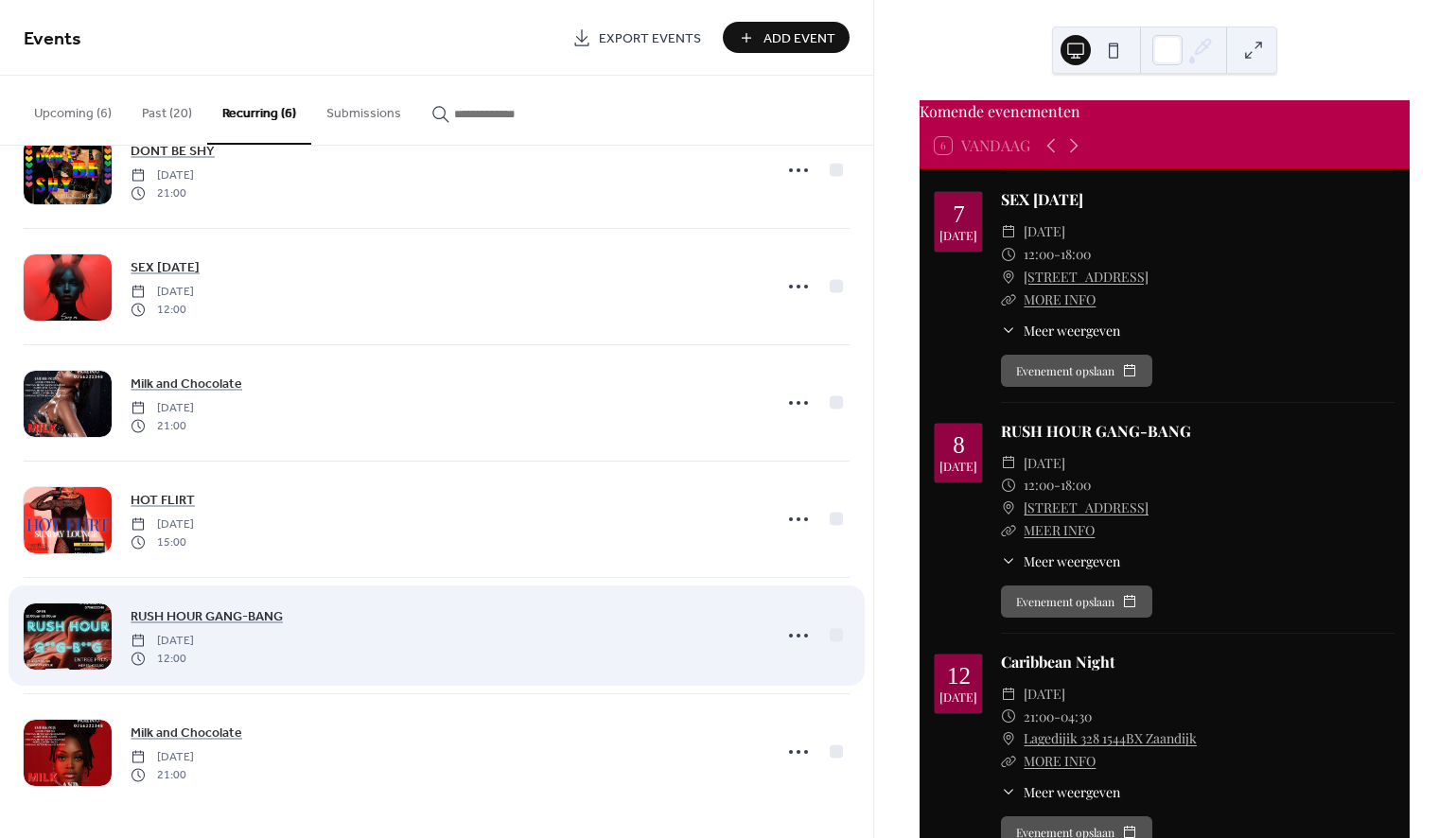 scroll, scrollTop: 61, scrollLeft: 0, axis: vertical 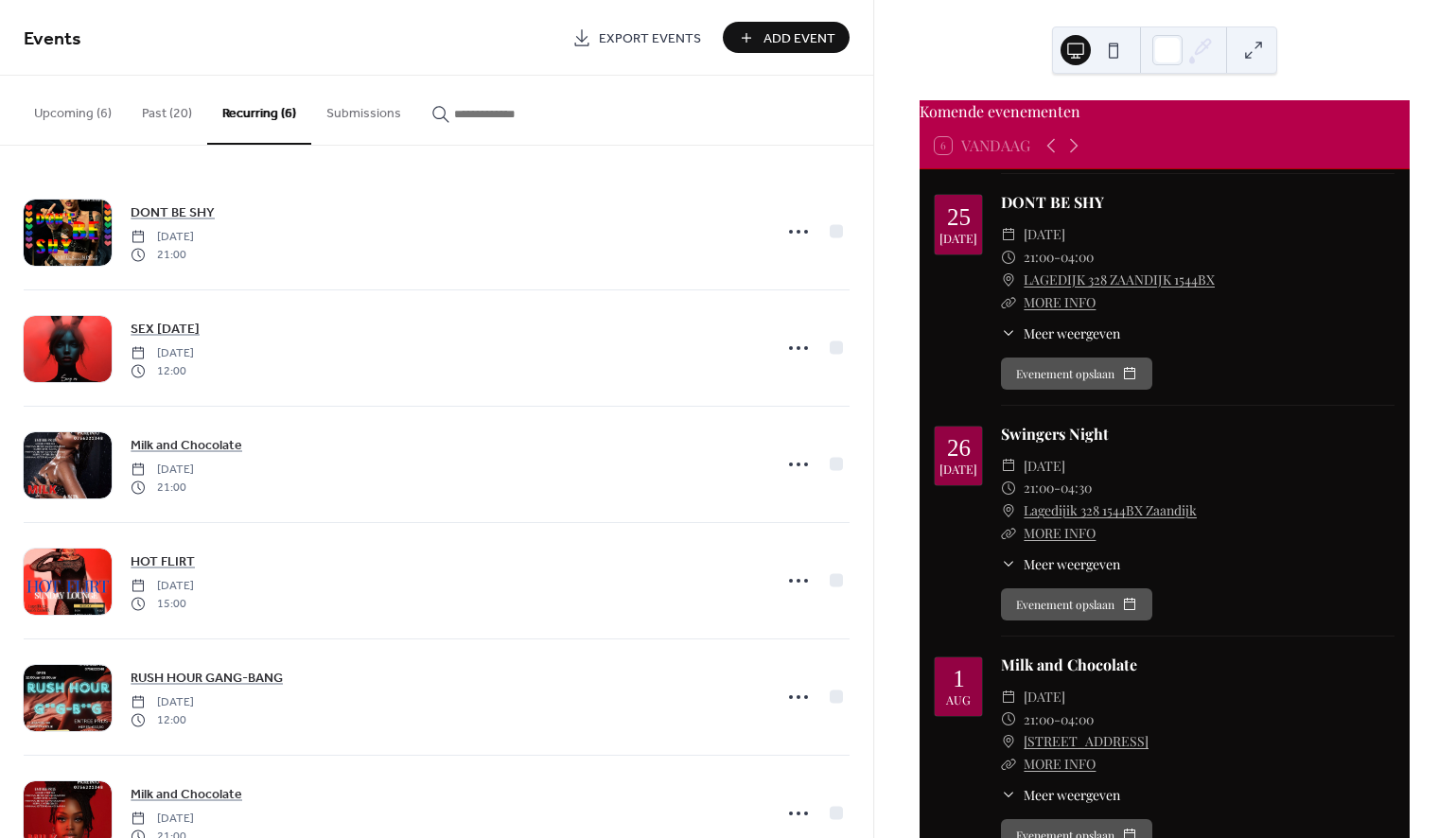 click on "Recurring  (6)" at bounding box center [259, 110] 